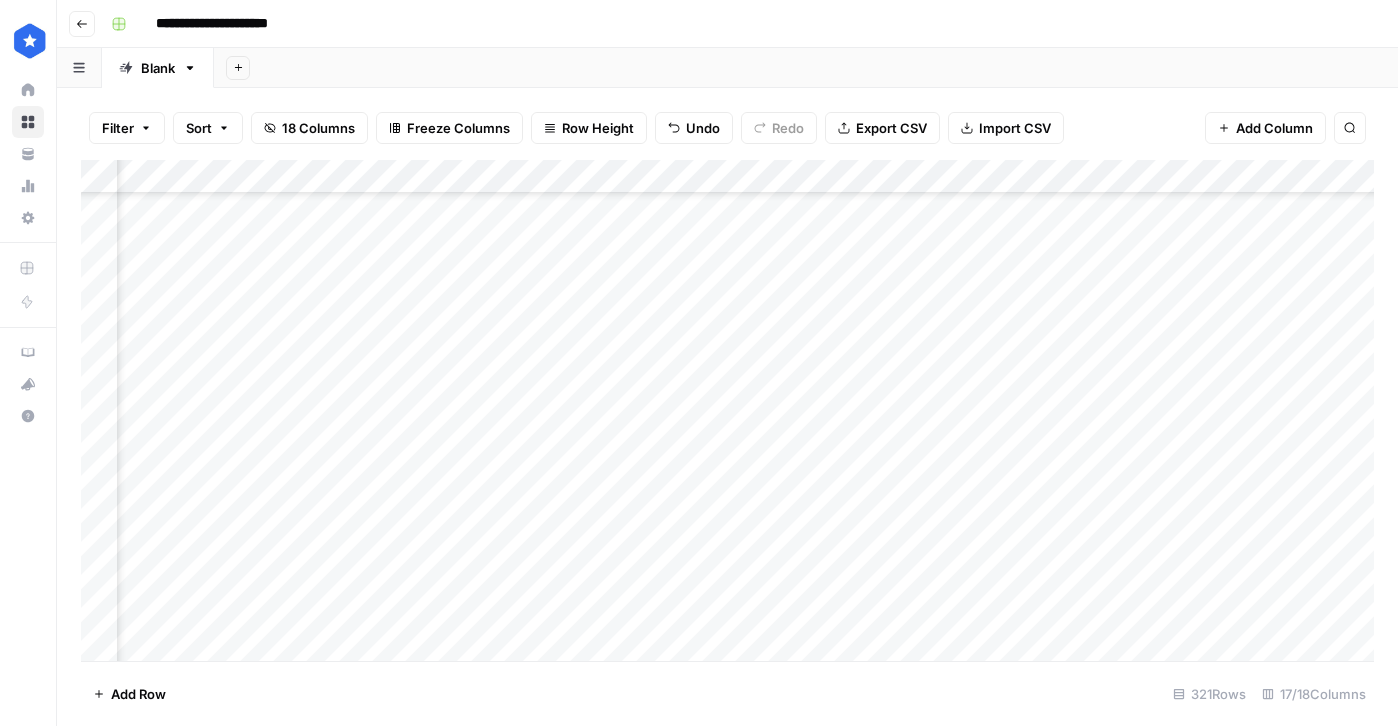 scroll, scrollTop: 0, scrollLeft: 0, axis: both 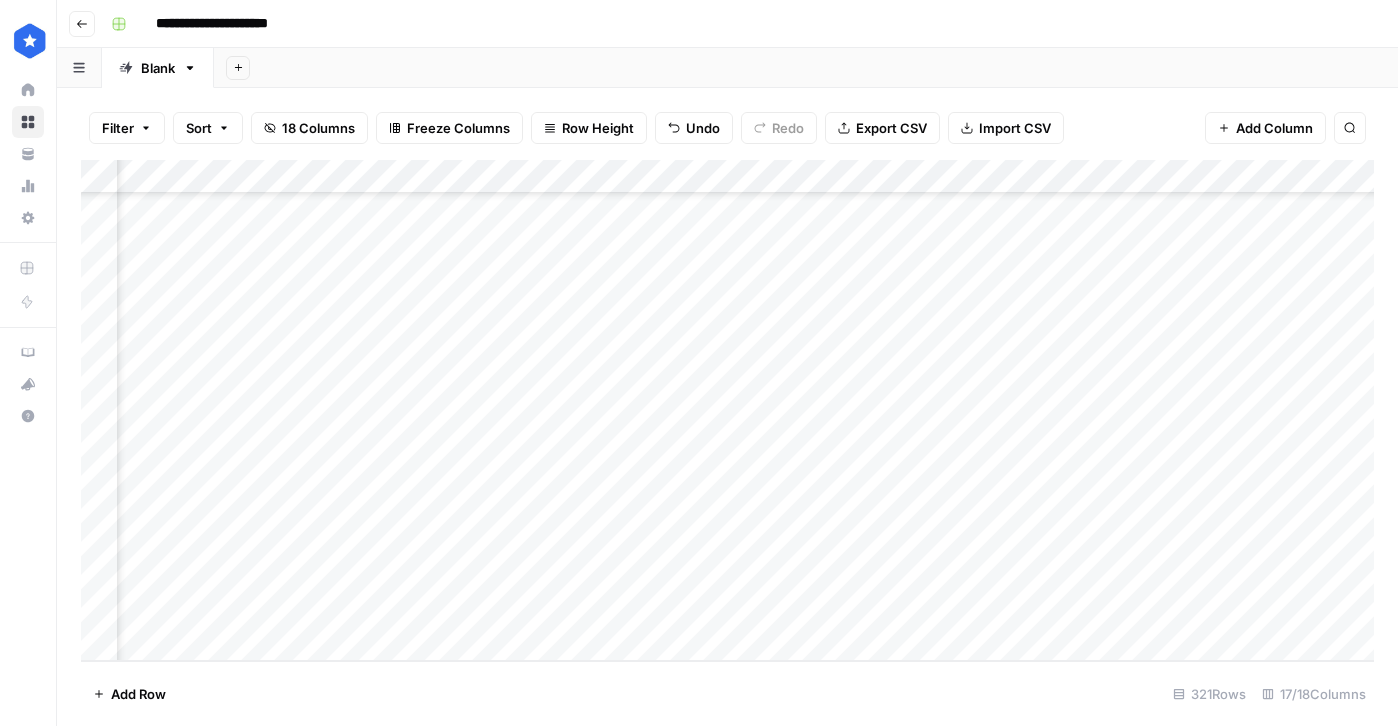 click on "Add Column" at bounding box center (727, 410) 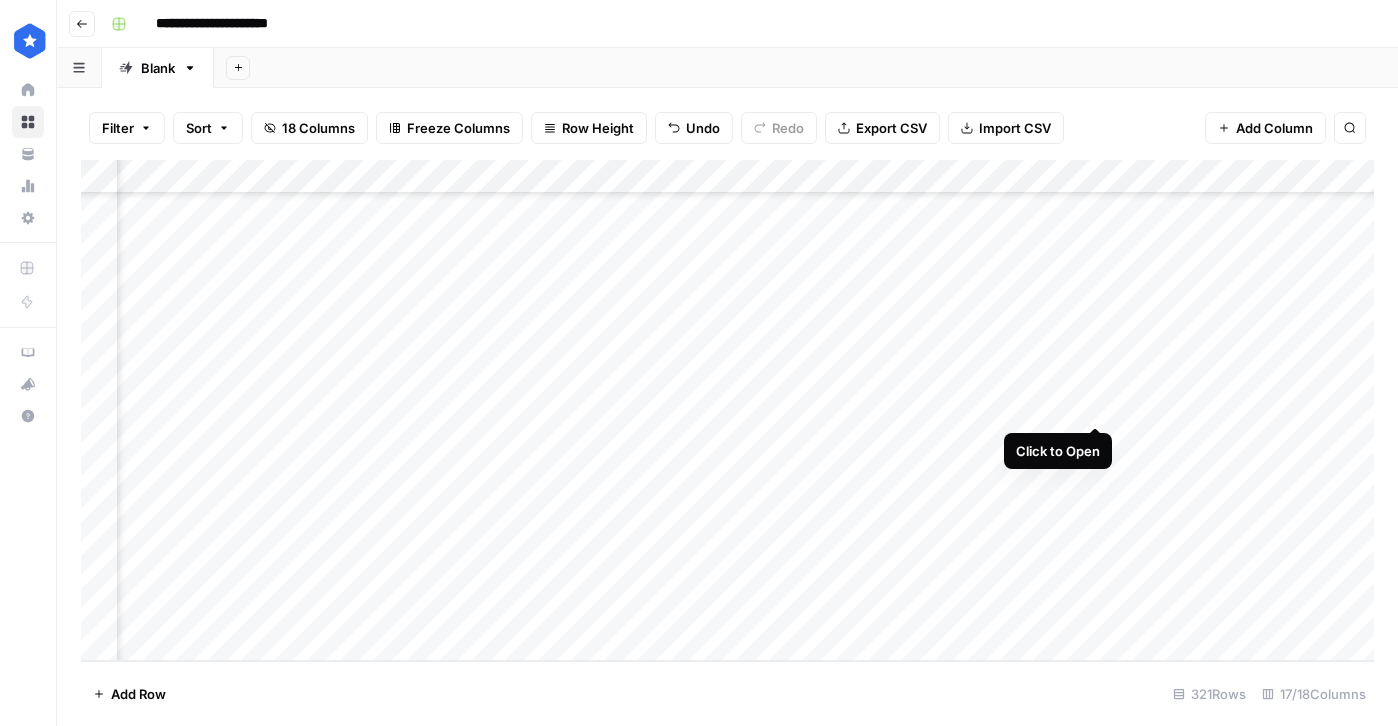 click on "Add Column" at bounding box center [727, 410] 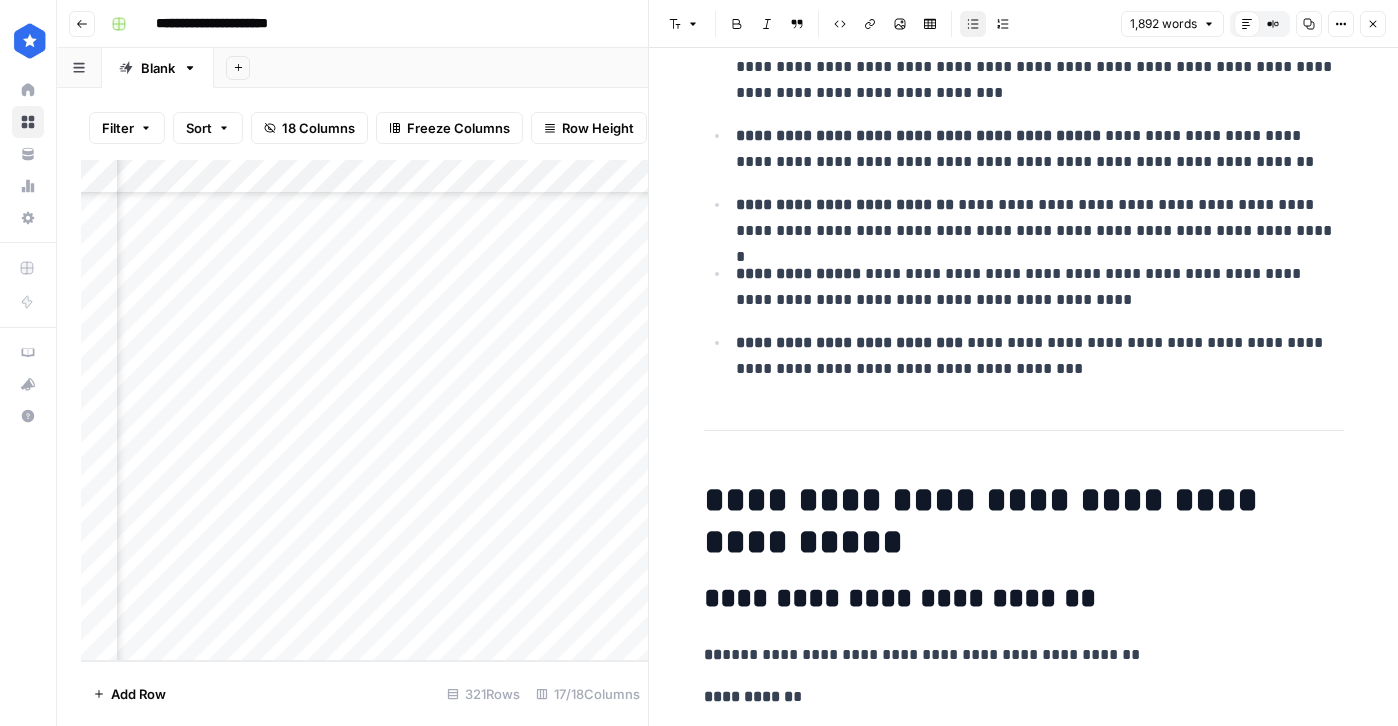 scroll, scrollTop: 0, scrollLeft: 0, axis: both 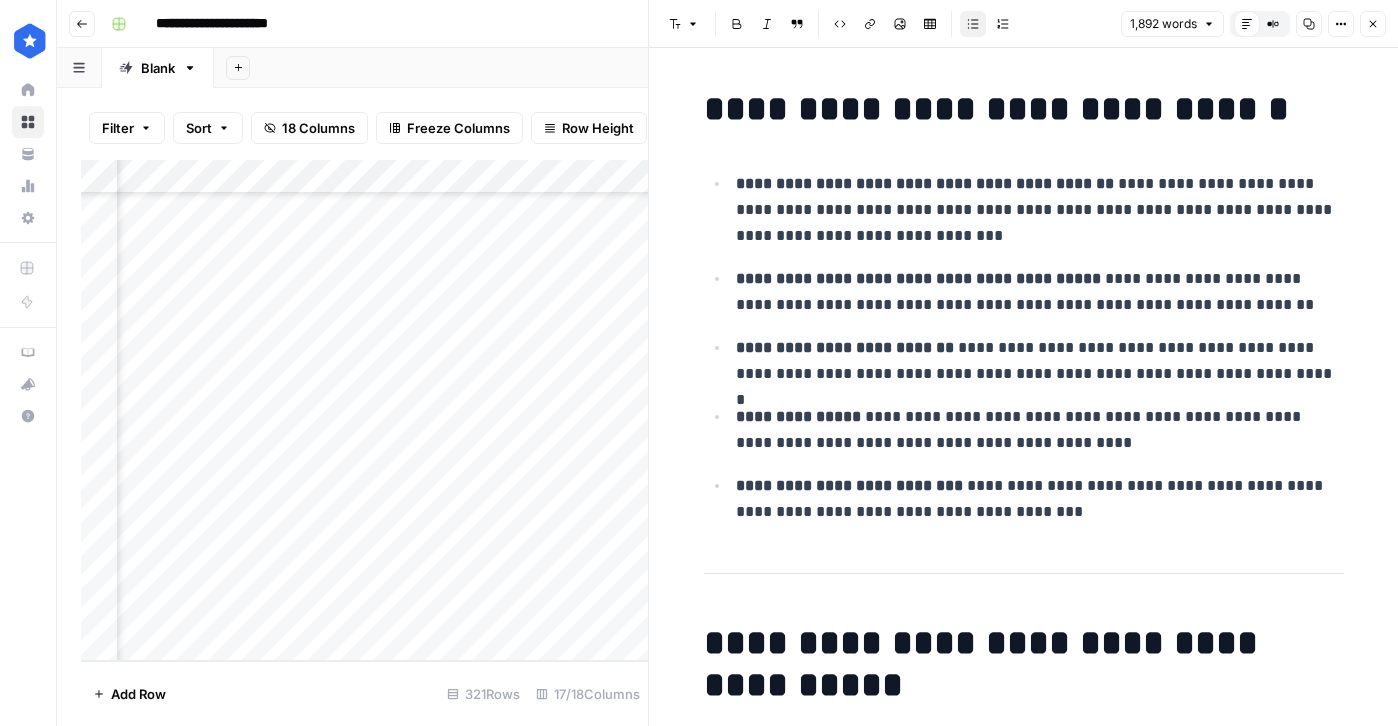 click on "Close" at bounding box center (1373, 24) 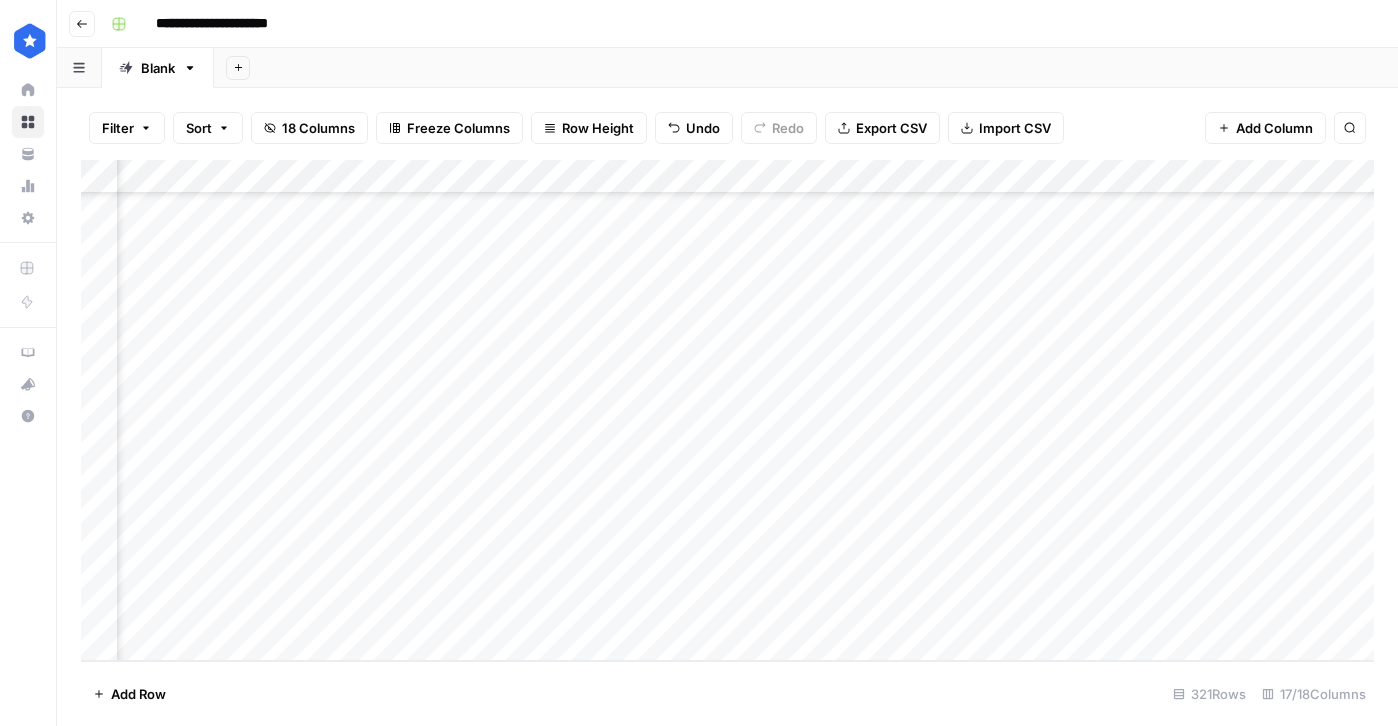 click on "Add Column" at bounding box center (727, 410) 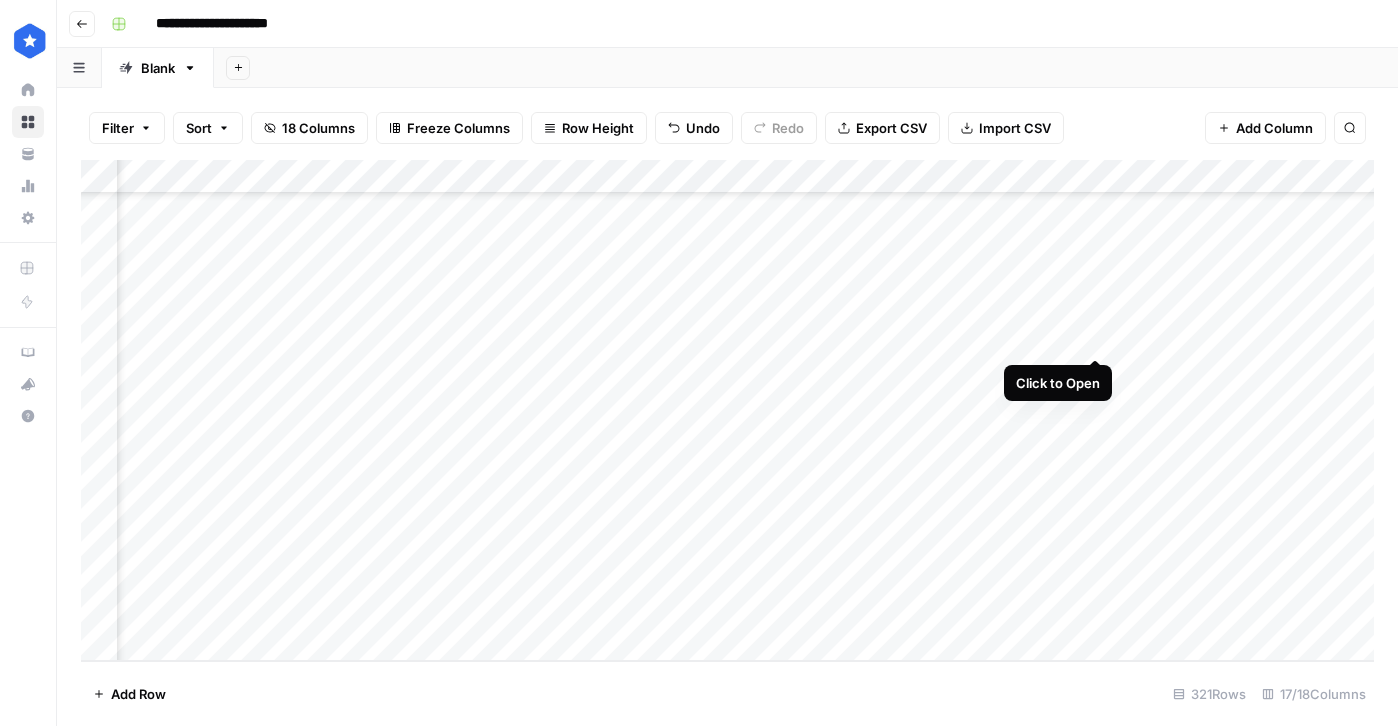 click on "Add Column" at bounding box center (727, 410) 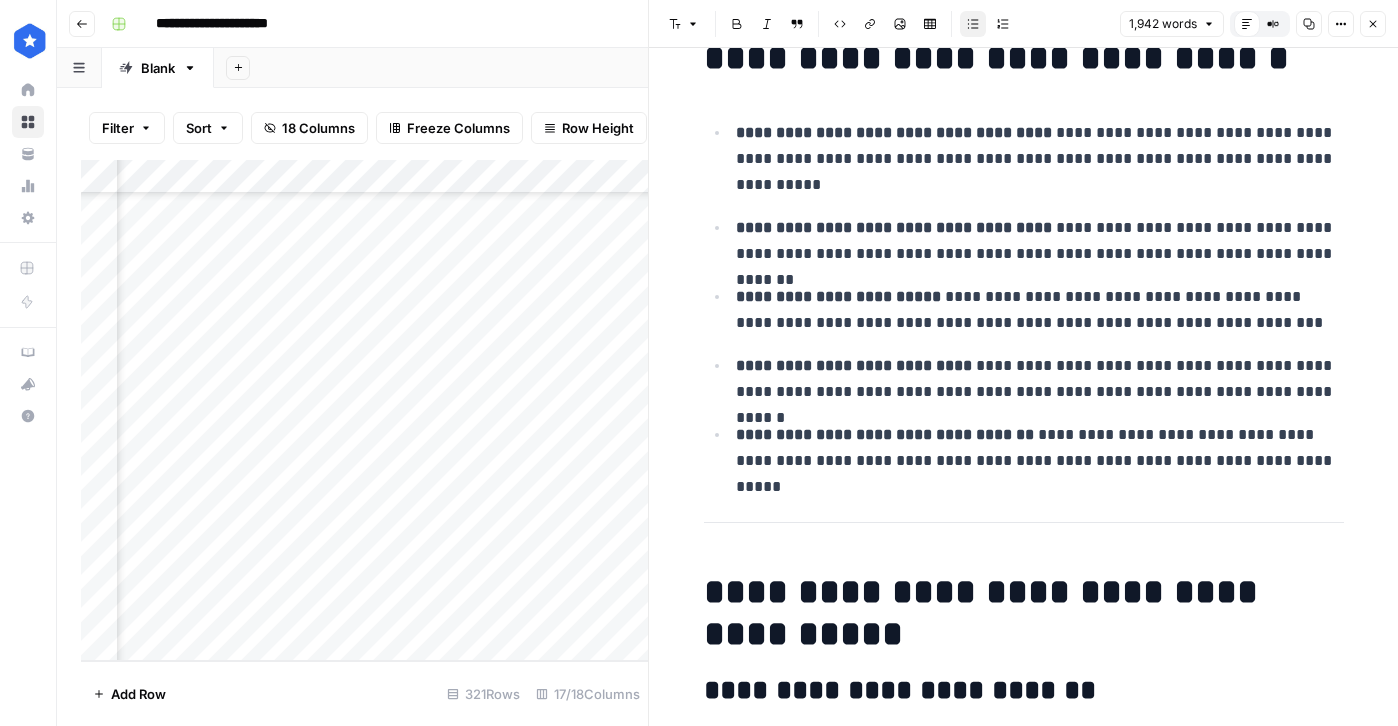 scroll, scrollTop: 52, scrollLeft: 0, axis: vertical 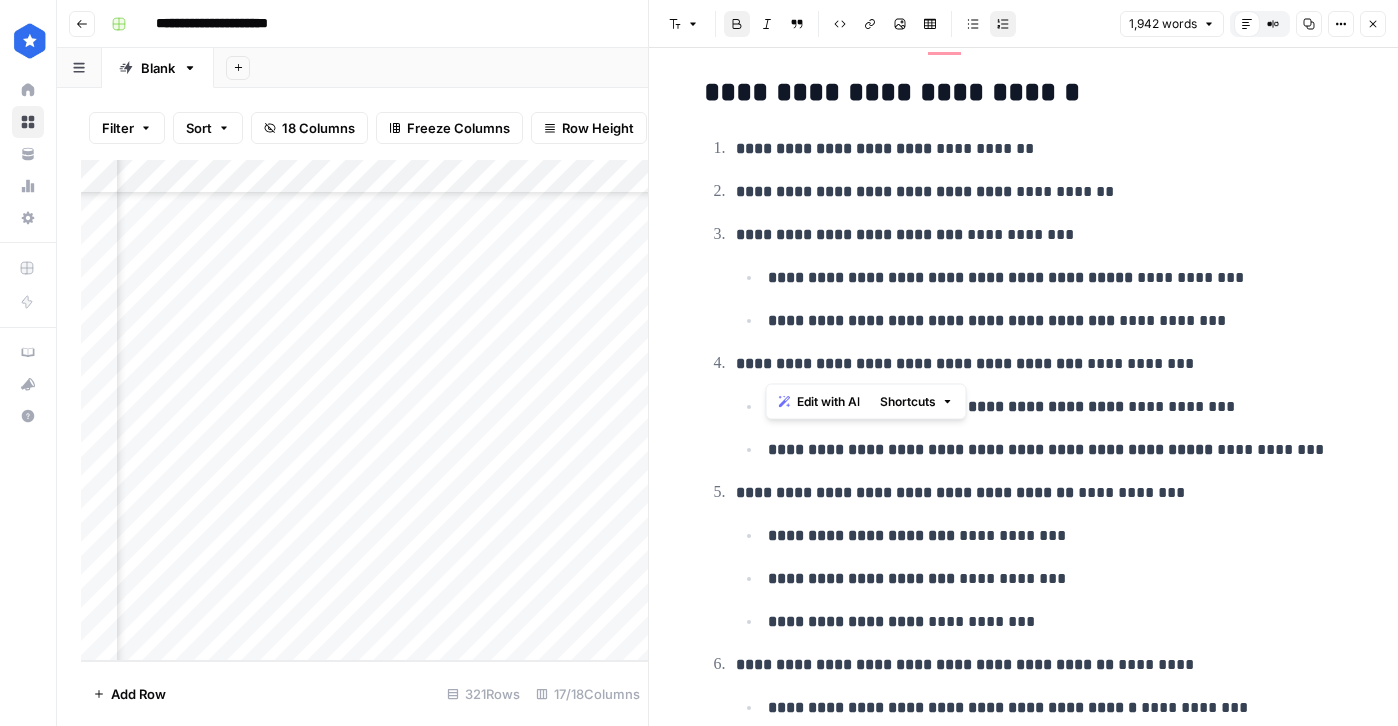 drag, startPoint x: 768, startPoint y: 362, endPoint x: 1080, endPoint y: 359, distance: 312.01443 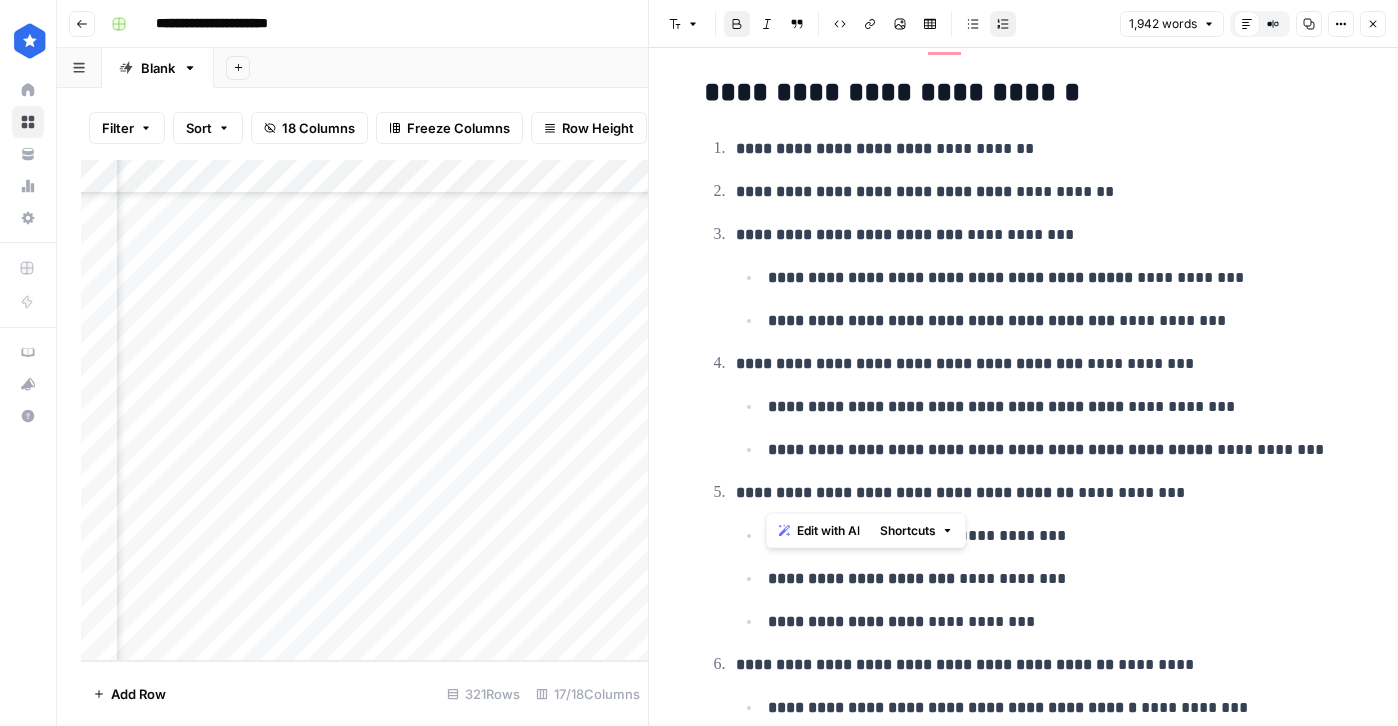 drag, startPoint x: 769, startPoint y: 492, endPoint x: 1086, endPoint y: 490, distance: 317.00632 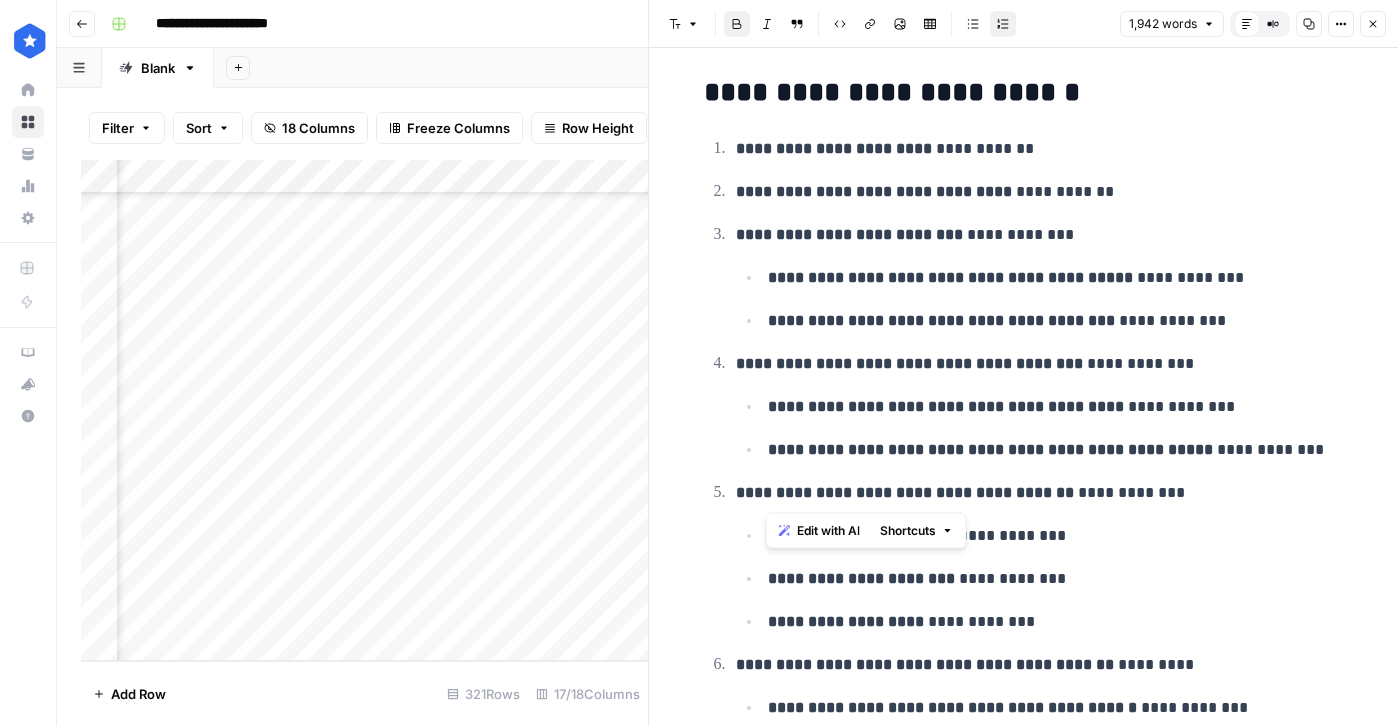 scroll, scrollTop: 1446, scrollLeft: 0, axis: vertical 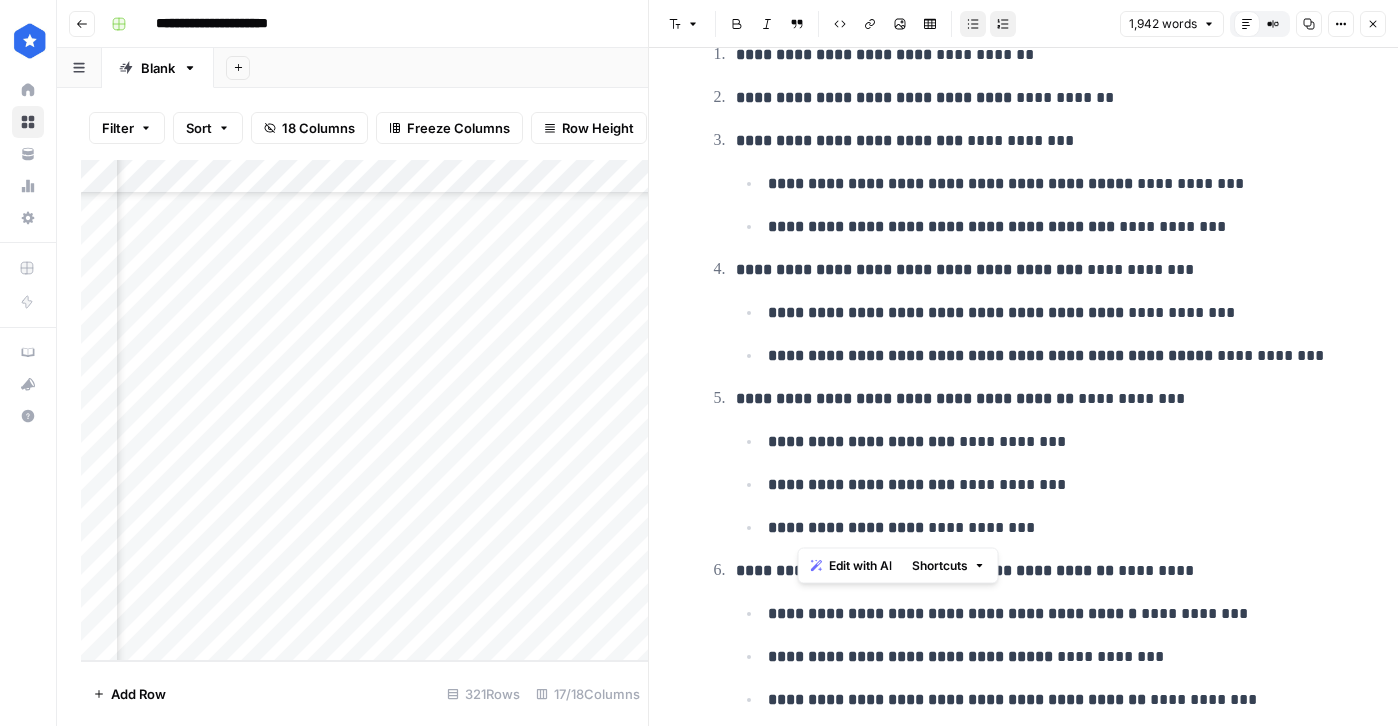 drag, startPoint x: 925, startPoint y: 531, endPoint x: 797, endPoint y: 444, distance: 154.76756 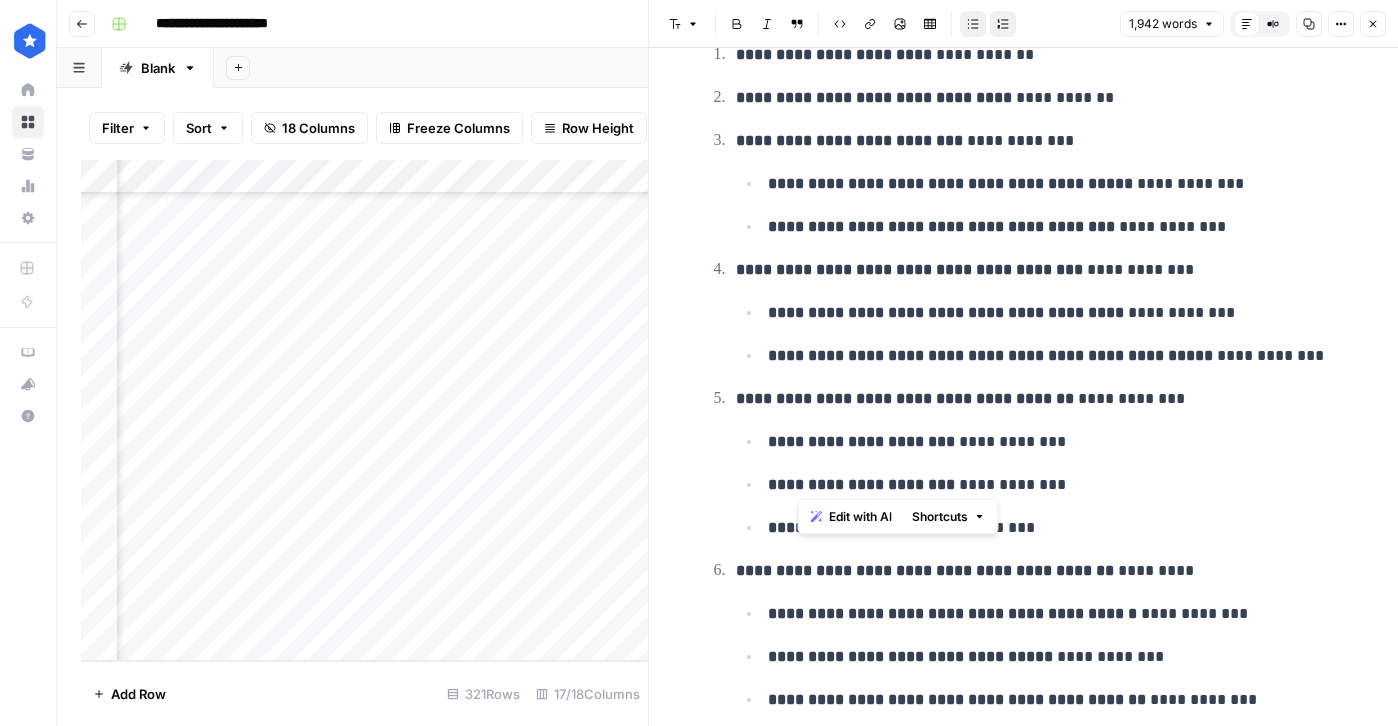 scroll, scrollTop: 1714, scrollLeft: 0, axis: vertical 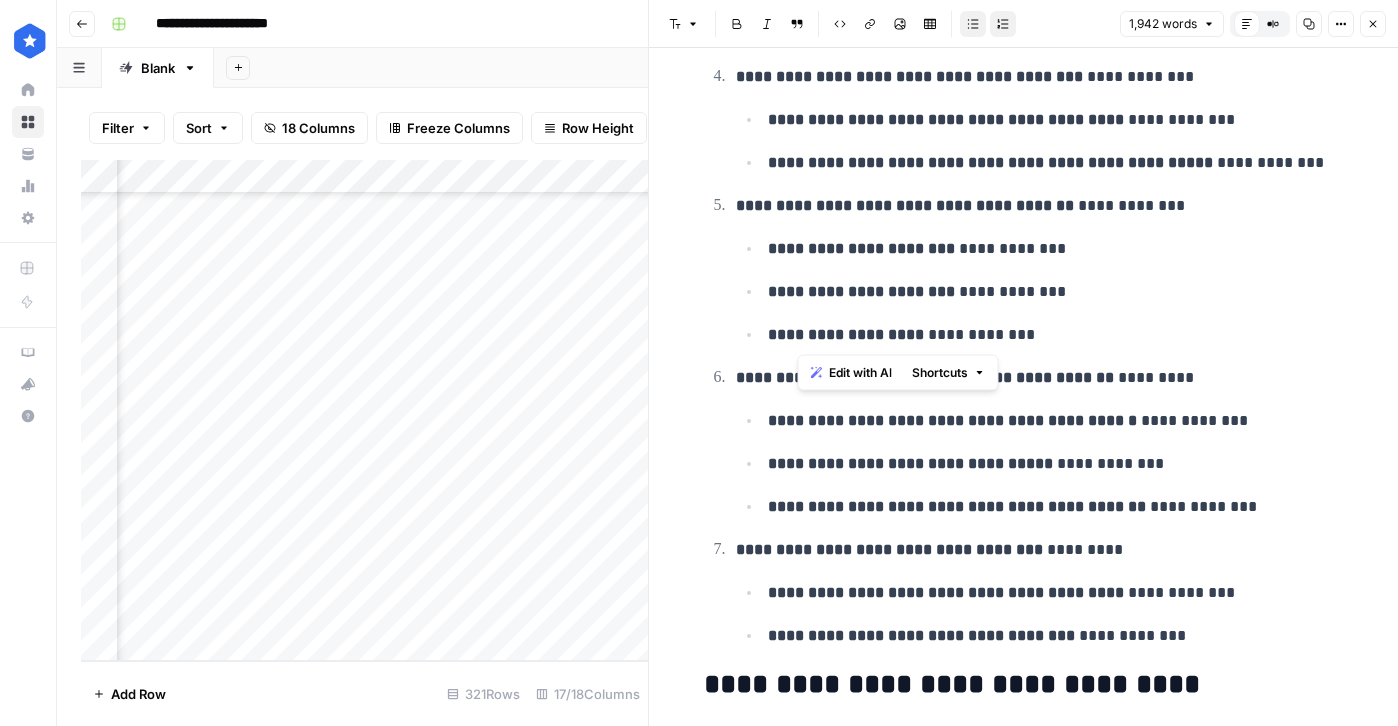 click on "**********" at bounding box center (925, 377) 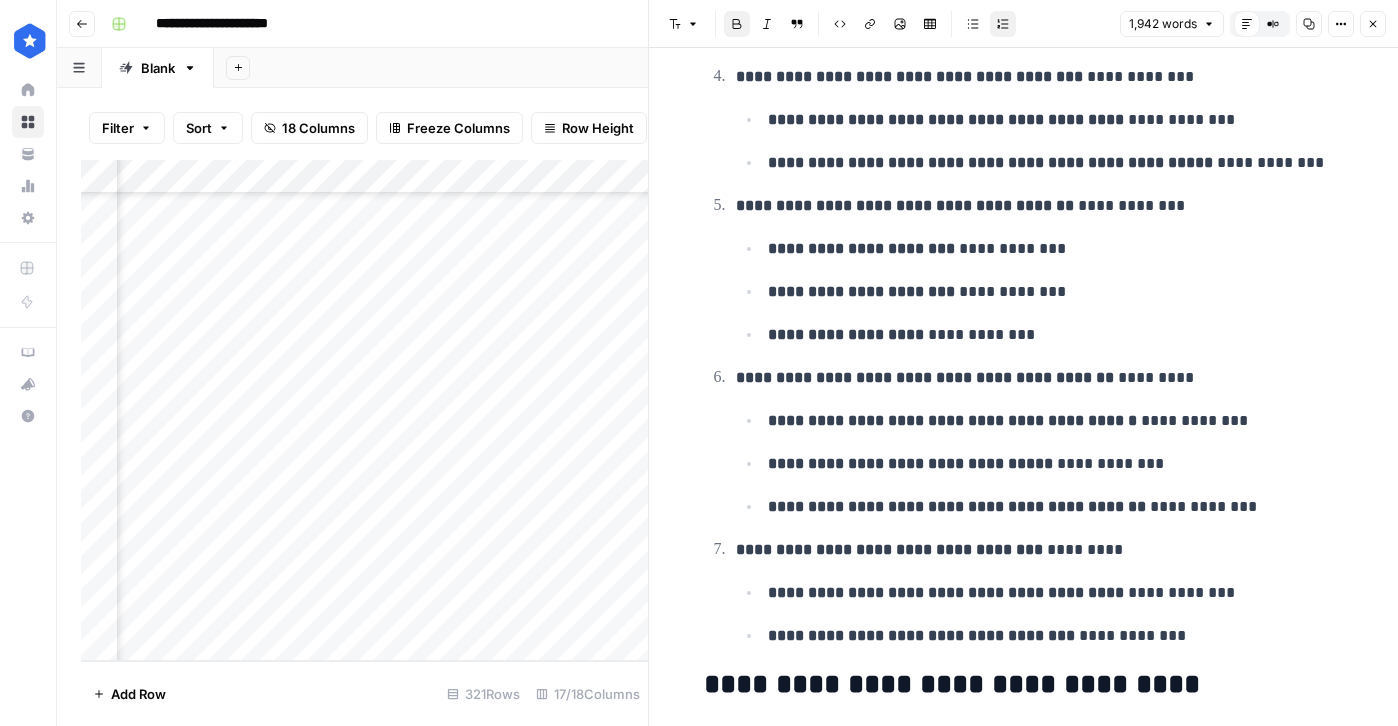 scroll, scrollTop: 1751, scrollLeft: 0, axis: vertical 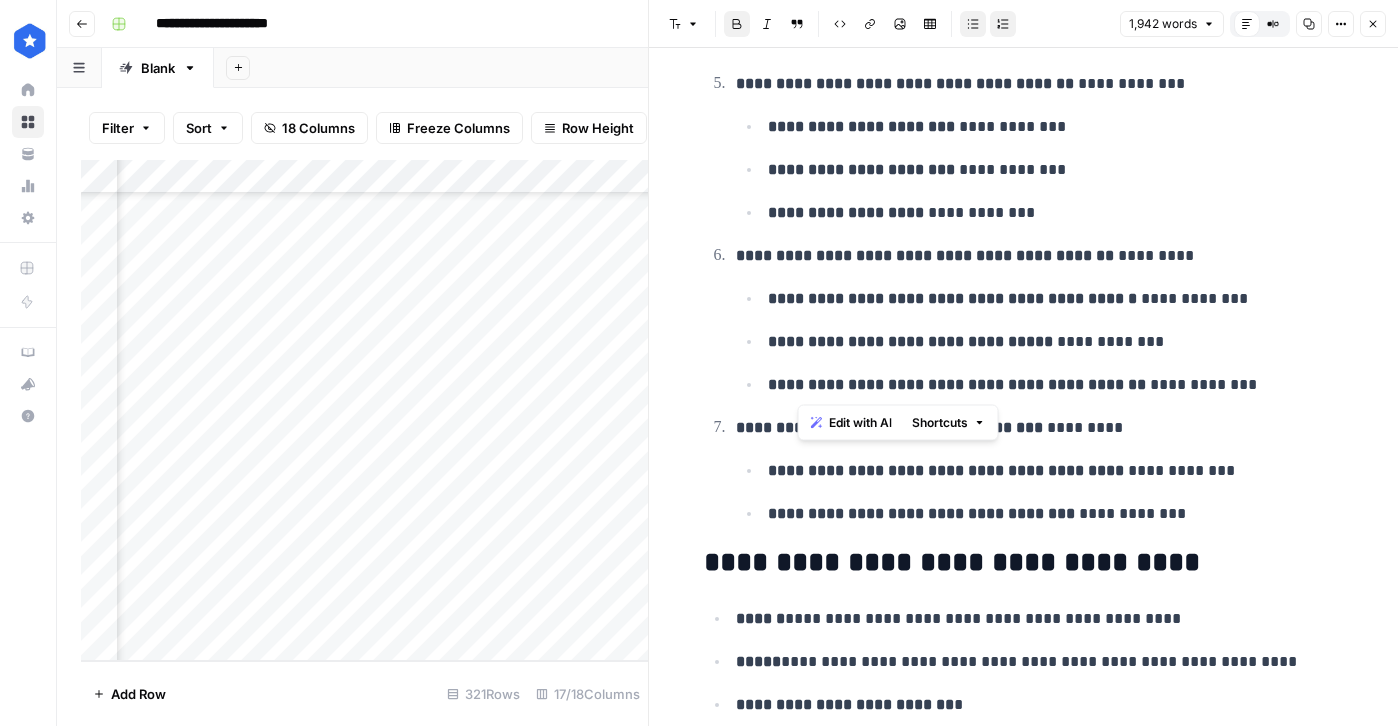 drag, startPoint x: 799, startPoint y: 386, endPoint x: 1149, endPoint y: 378, distance: 350.09143 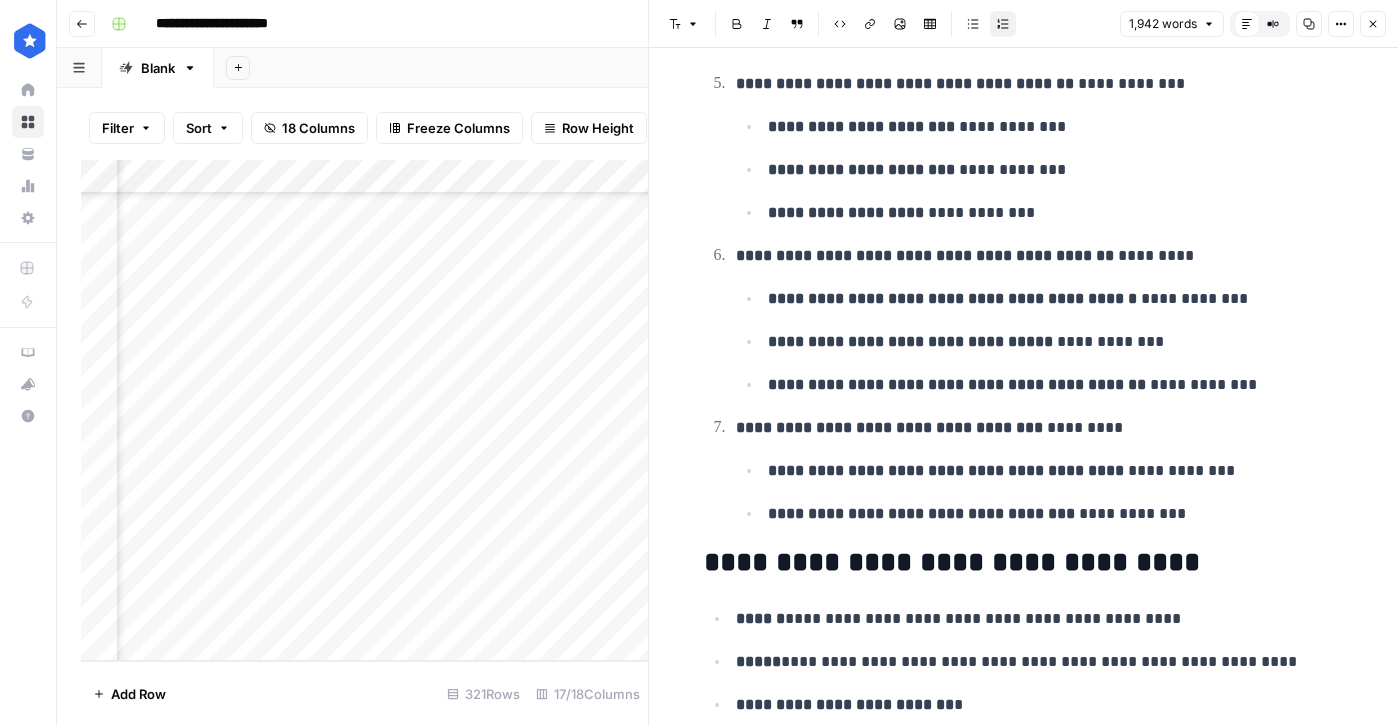 scroll, scrollTop: 1860, scrollLeft: 0, axis: vertical 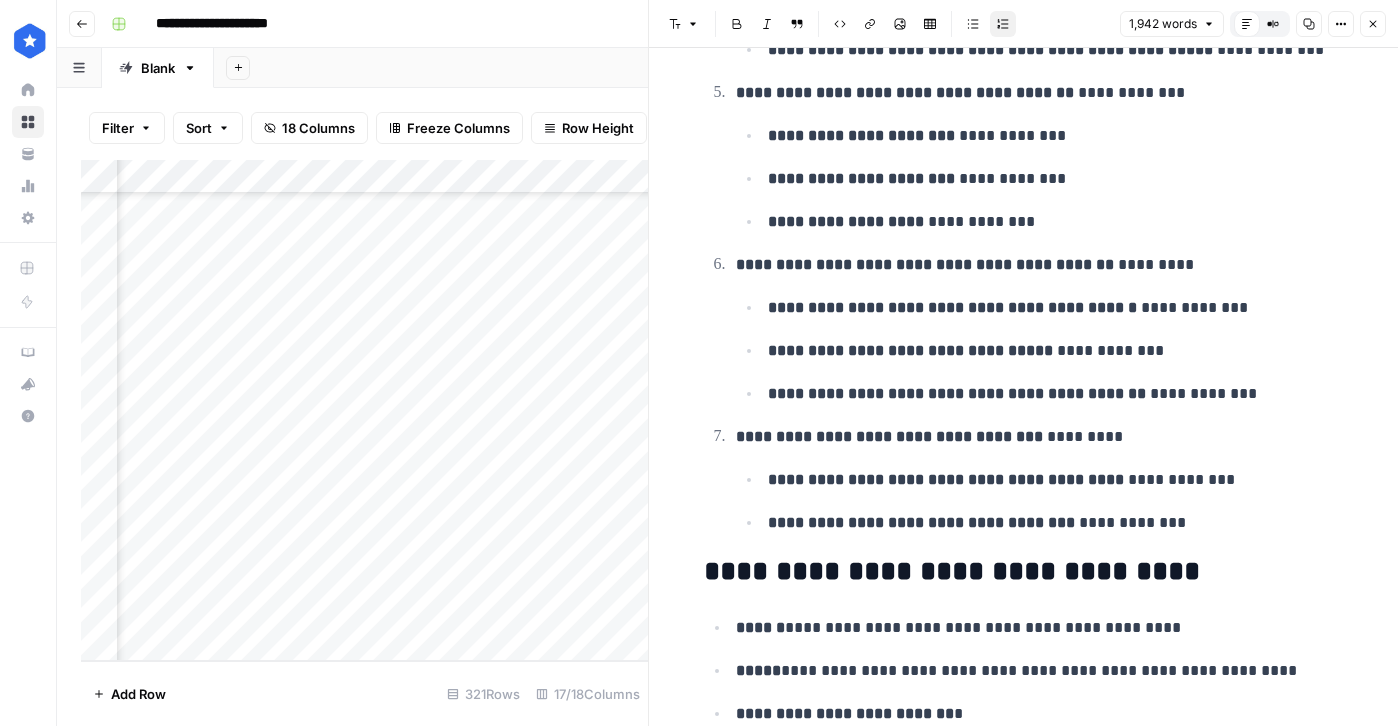 click 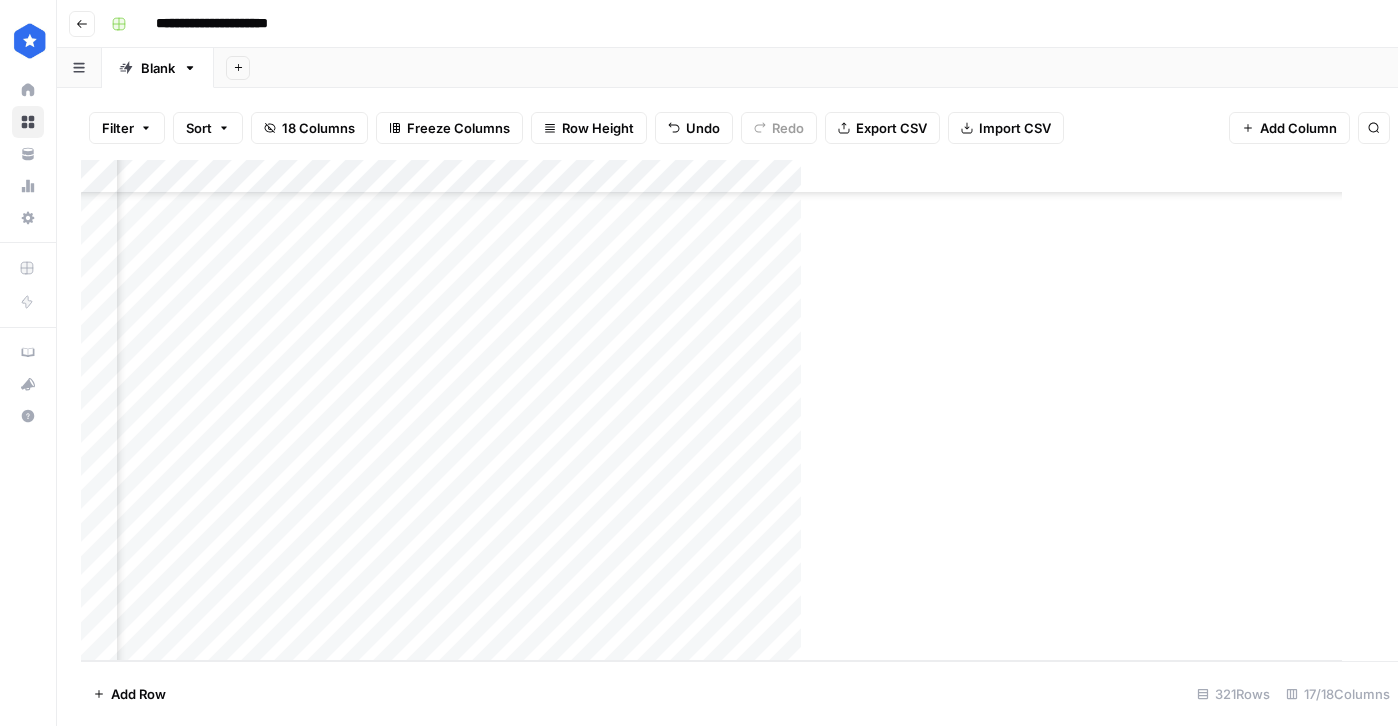 click on "Add Column" at bounding box center [711, 410] 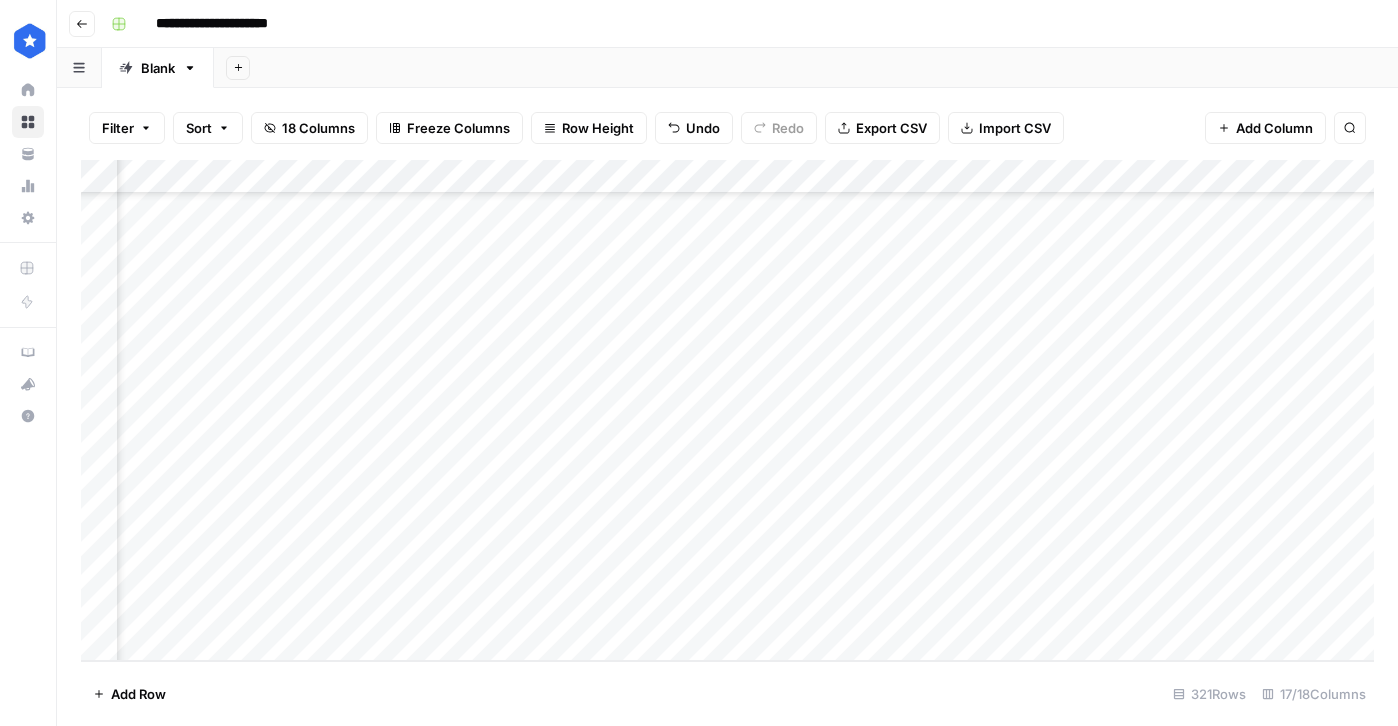 click on "Add Column" at bounding box center (727, 410) 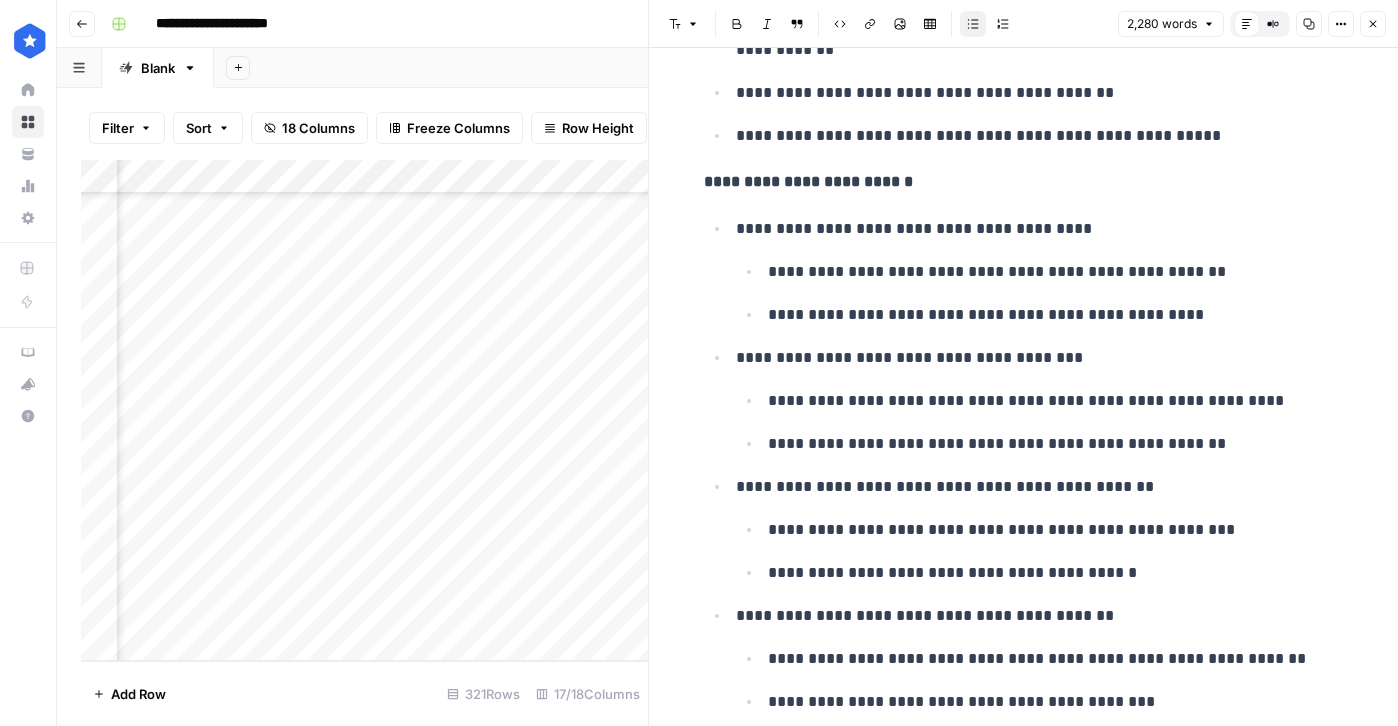 scroll, scrollTop: 982, scrollLeft: 0, axis: vertical 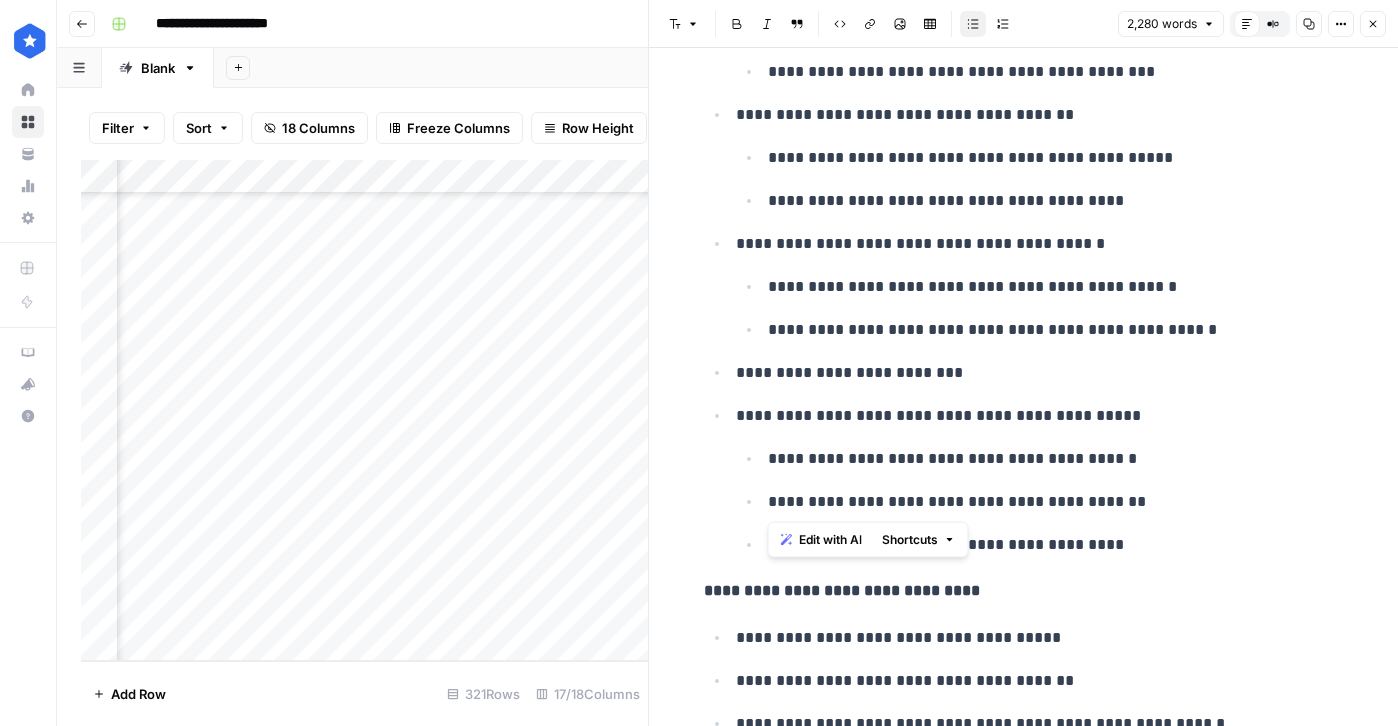 drag, startPoint x: 801, startPoint y: 460, endPoint x: 1011, endPoint y: 538, distance: 224.01785 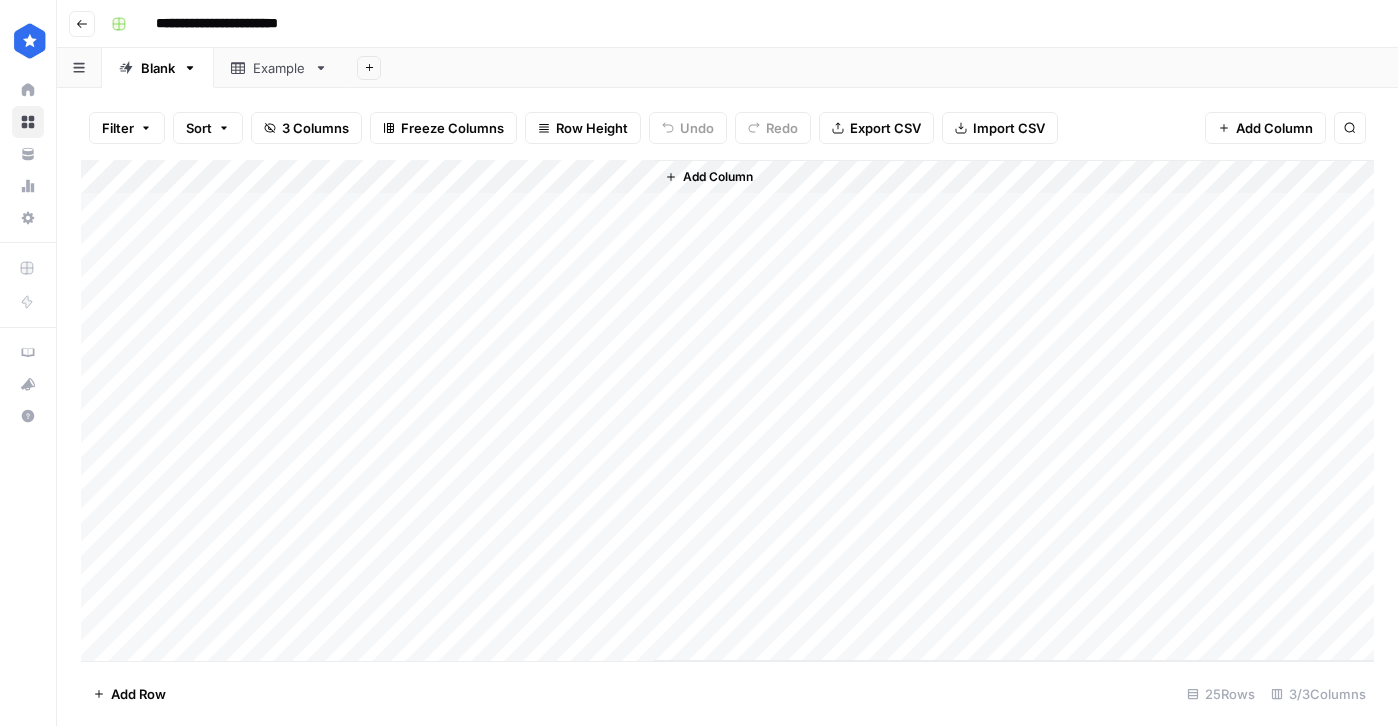 scroll, scrollTop: 0, scrollLeft: 0, axis: both 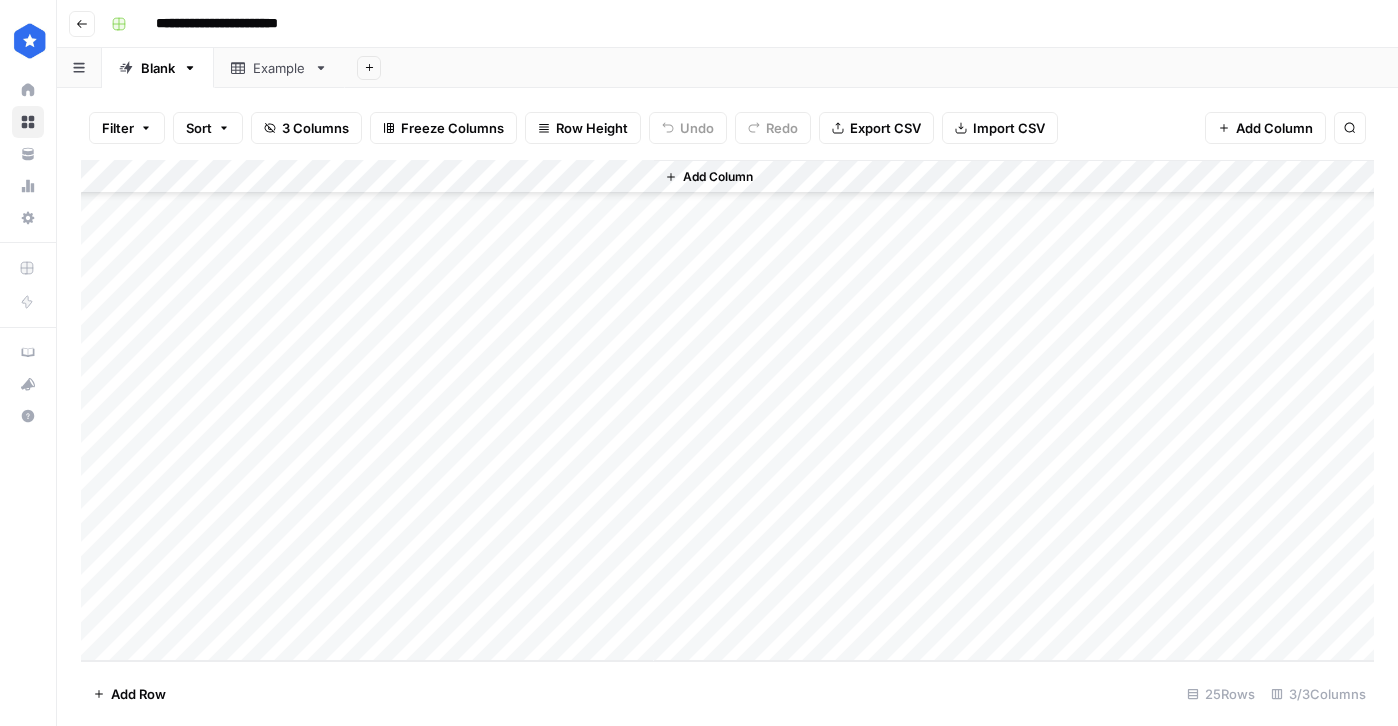 click on "Add Column" at bounding box center (727, 410) 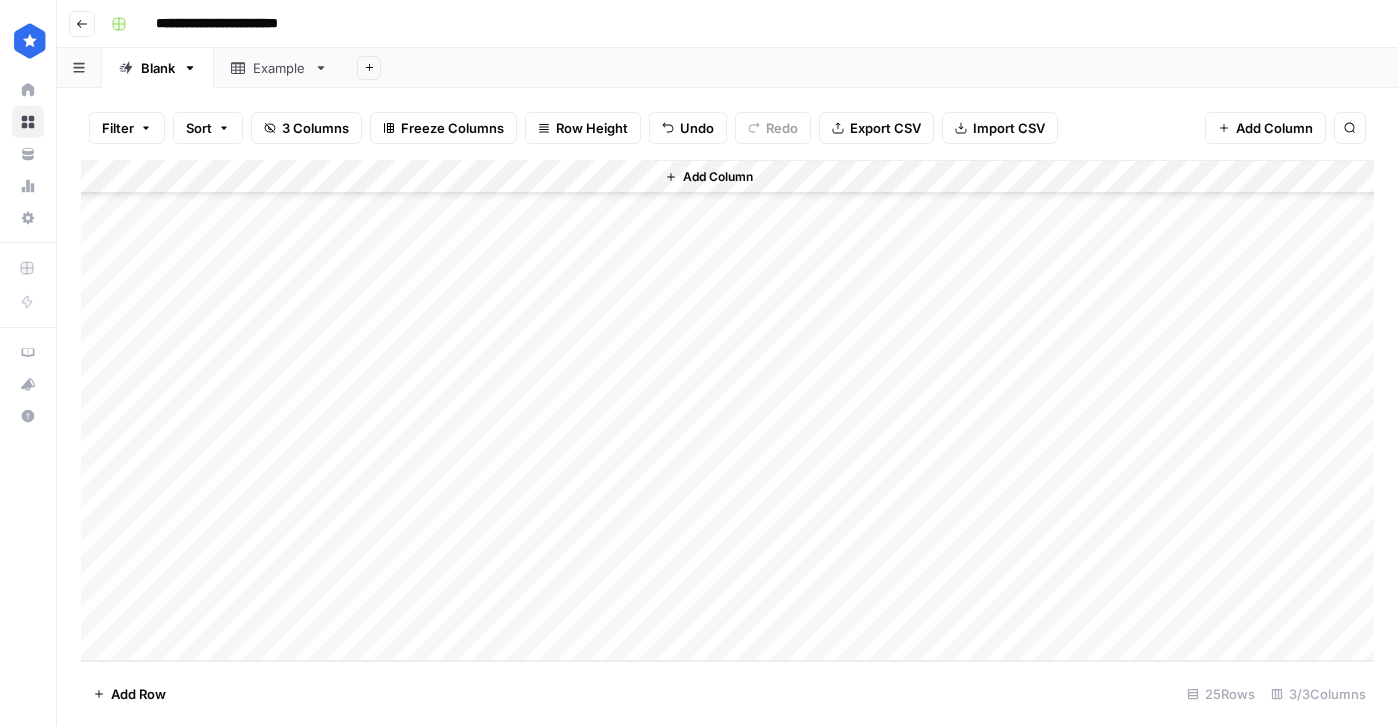 click on "Add Column" at bounding box center [727, 410] 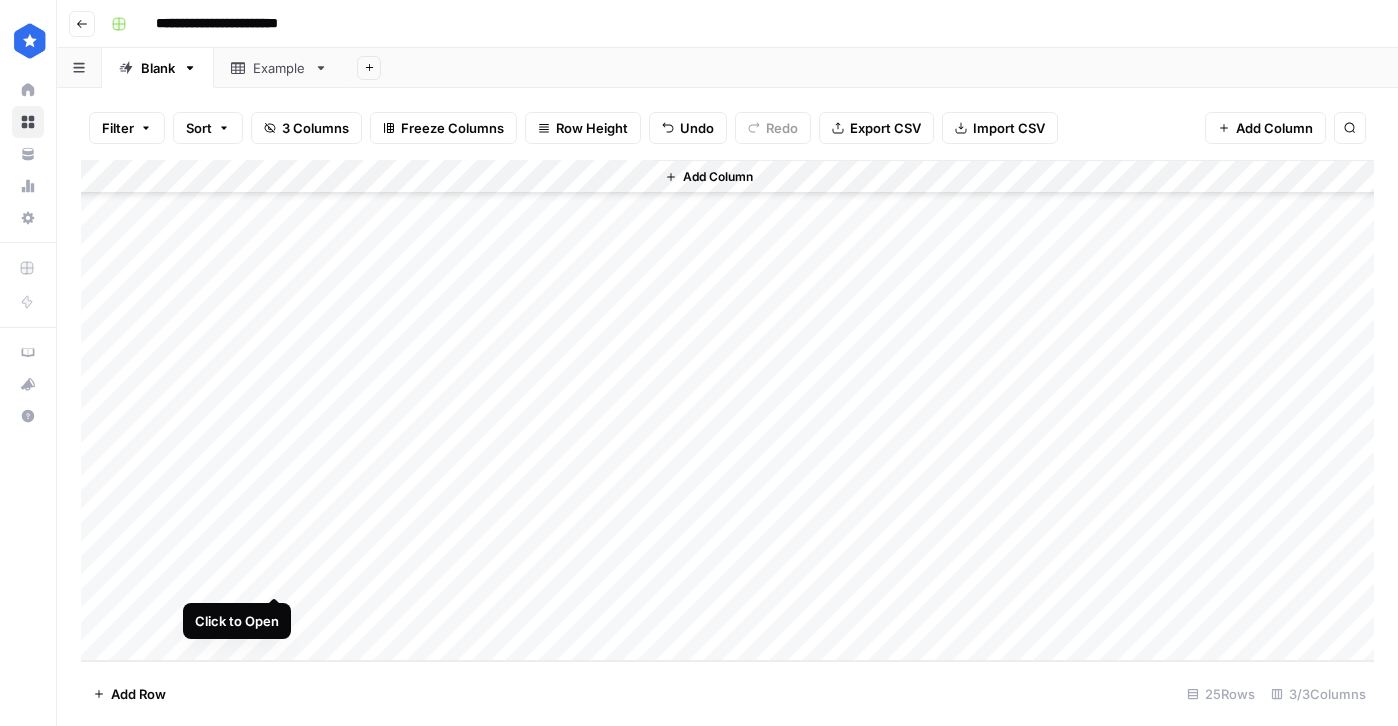 click on "Add Column" at bounding box center [727, 410] 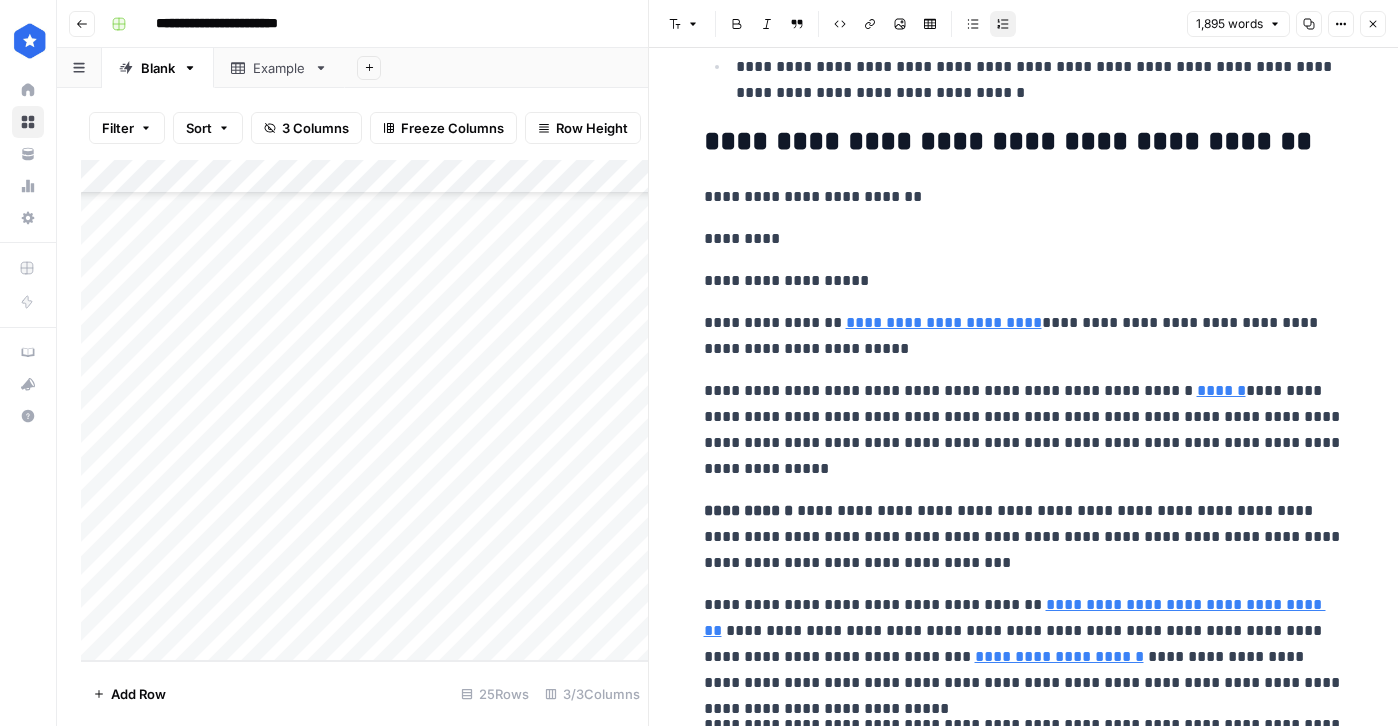 scroll, scrollTop: 983, scrollLeft: 0, axis: vertical 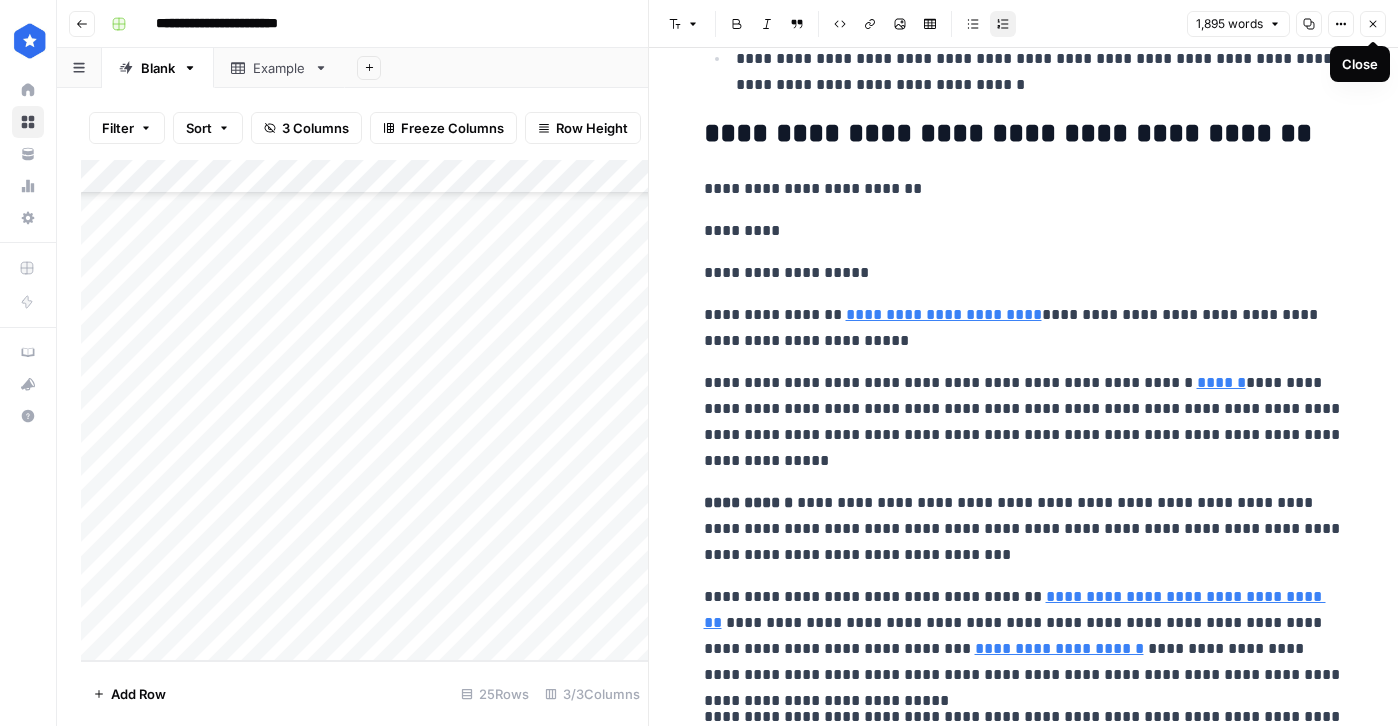 click on "Close" at bounding box center [1373, 24] 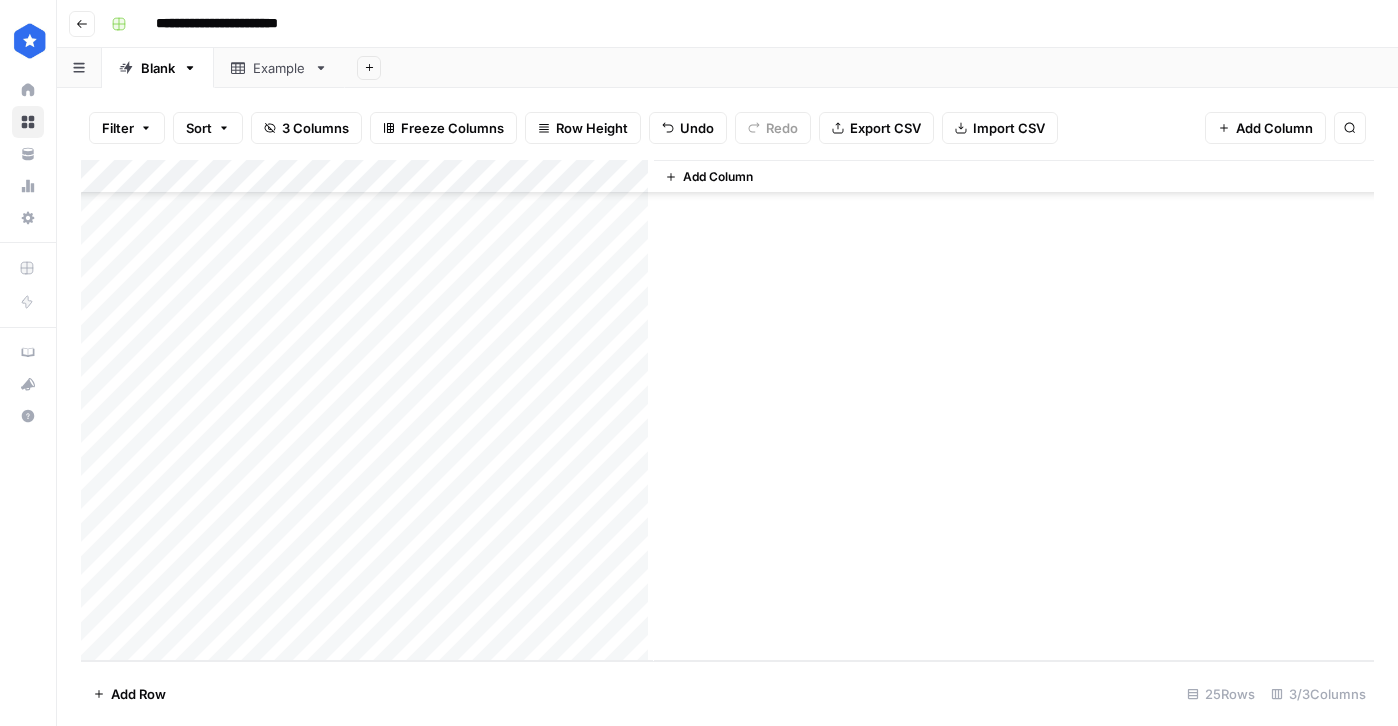 click on "Add Column" at bounding box center (727, 410) 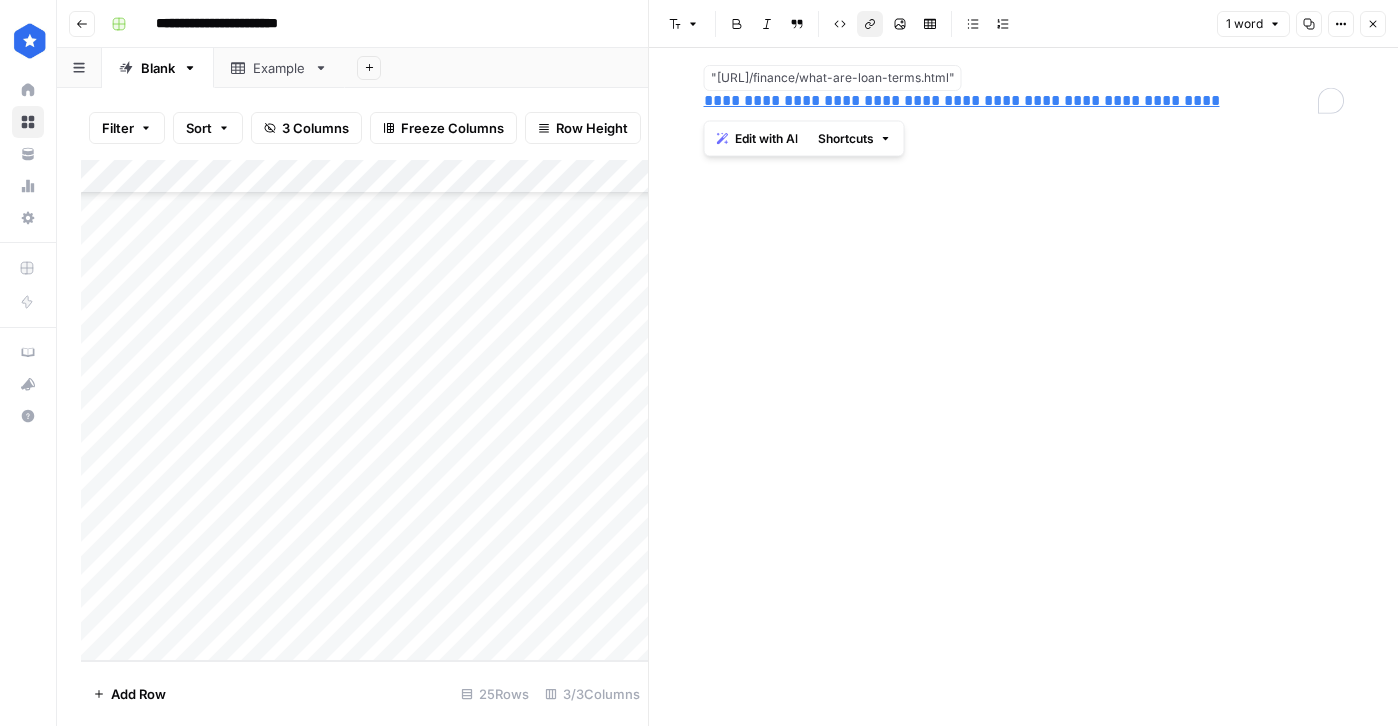 drag, startPoint x: 1242, startPoint y: 101, endPoint x: 700, endPoint y: 104, distance: 542.0083 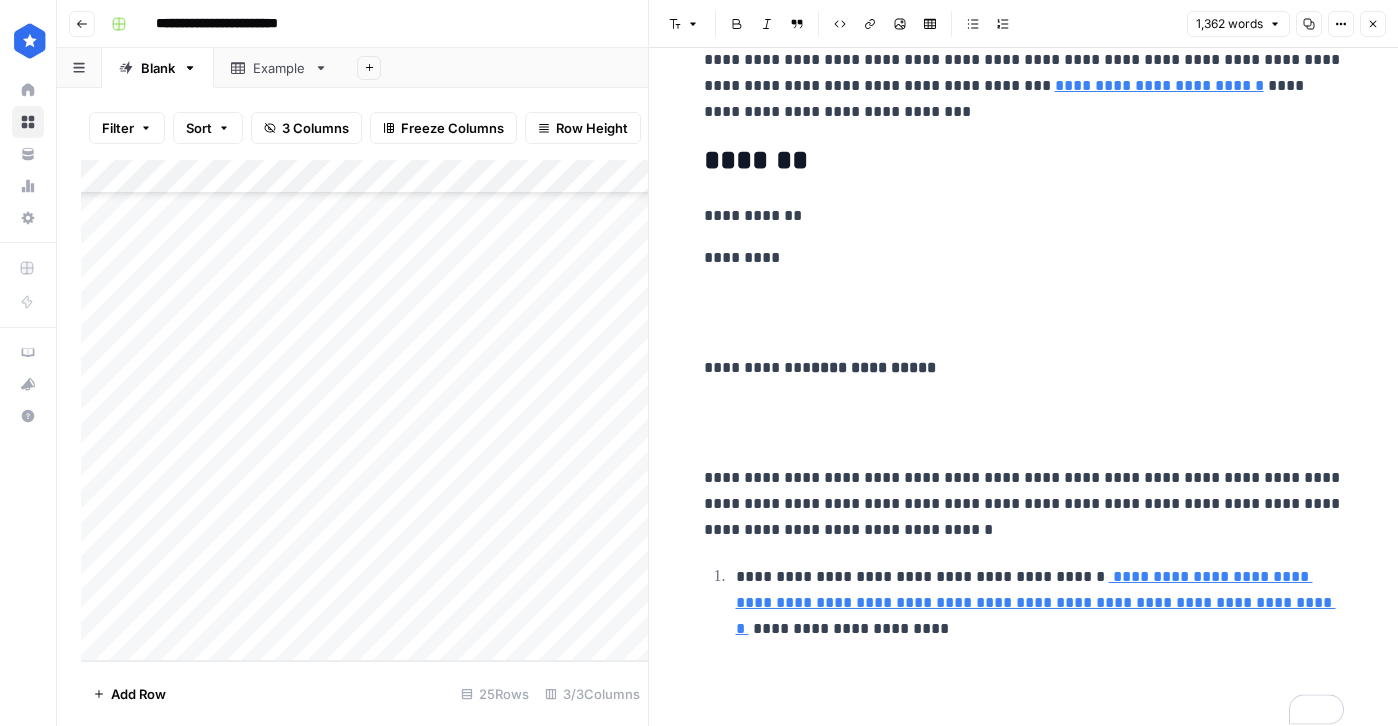 scroll, scrollTop: 2567, scrollLeft: 0, axis: vertical 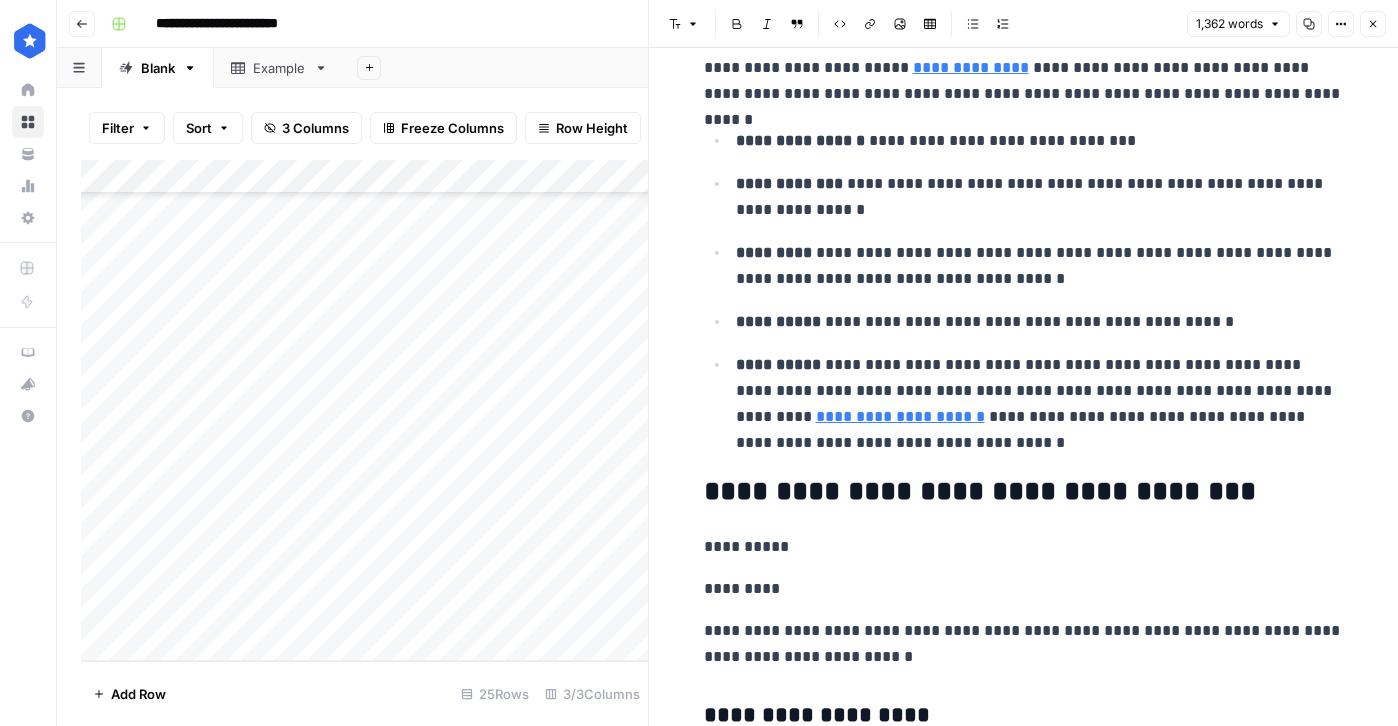 click 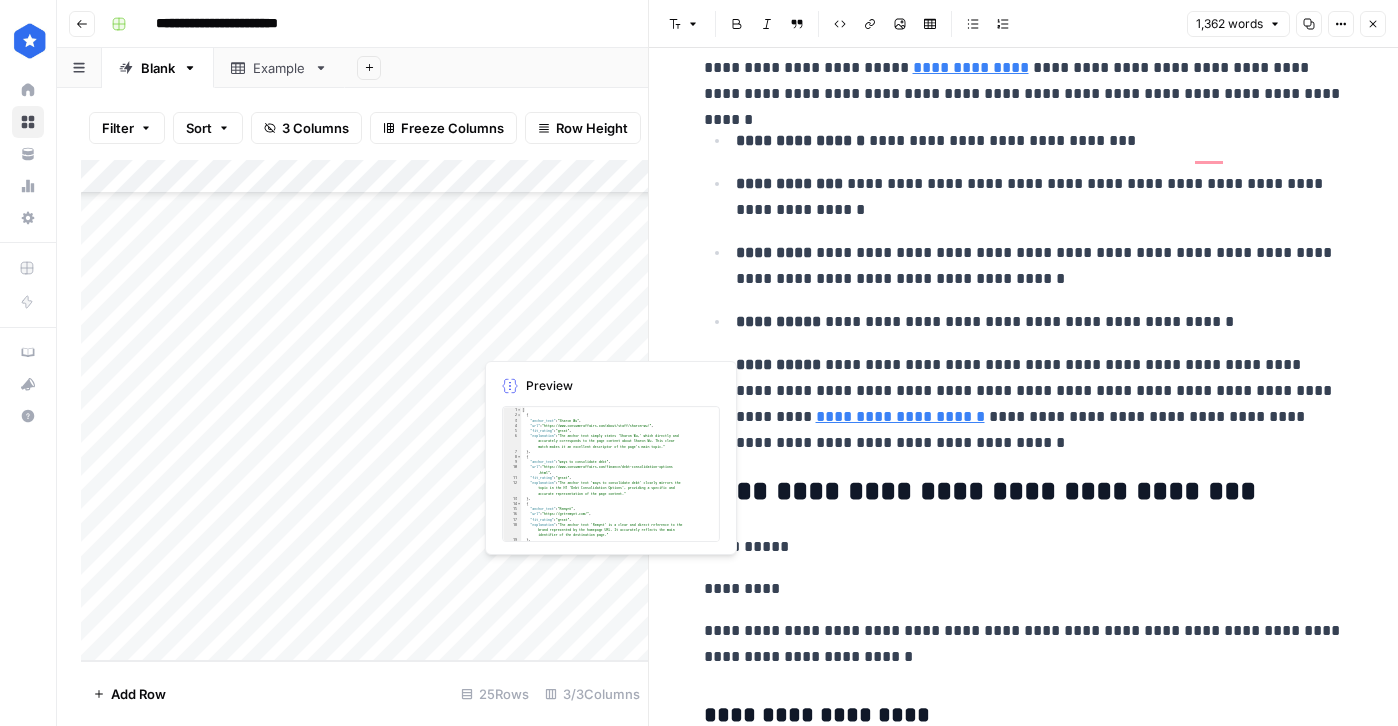 click on "Add Column" at bounding box center [364, 410] 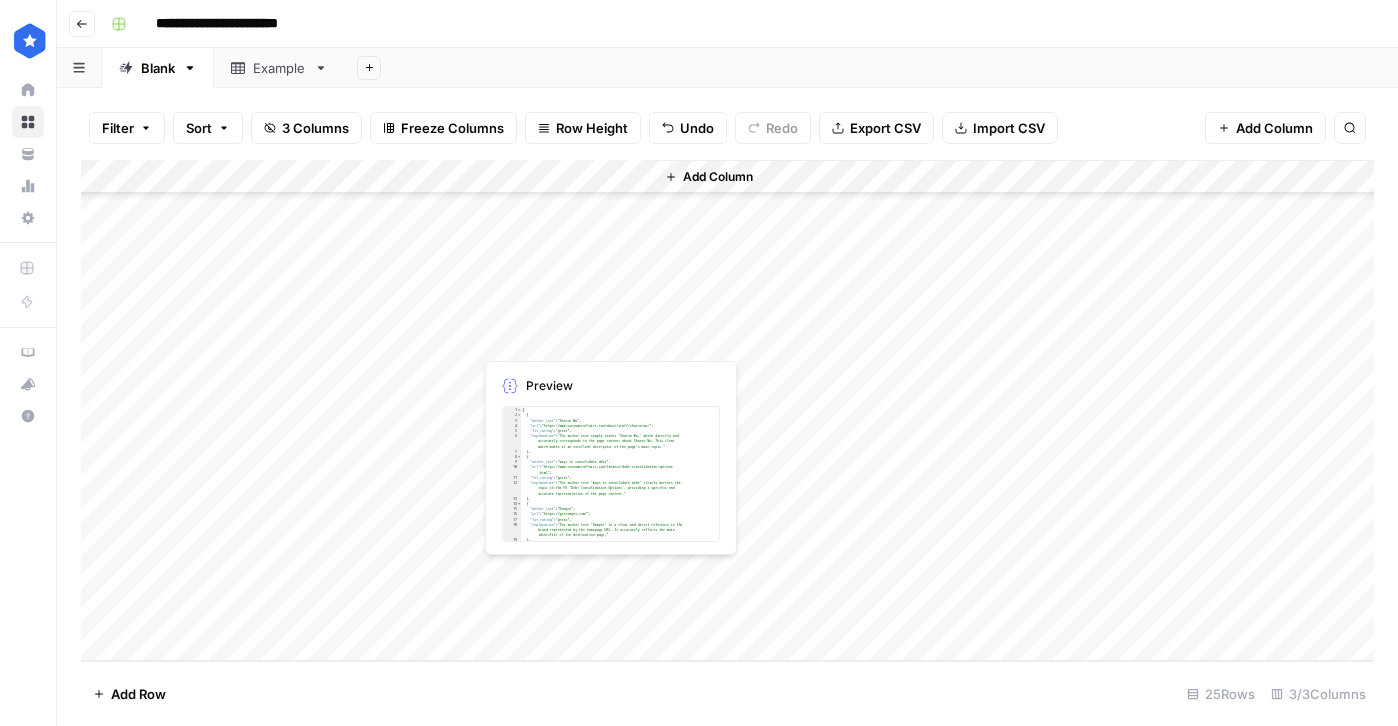 click on "Add Column" at bounding box center (727, 410) 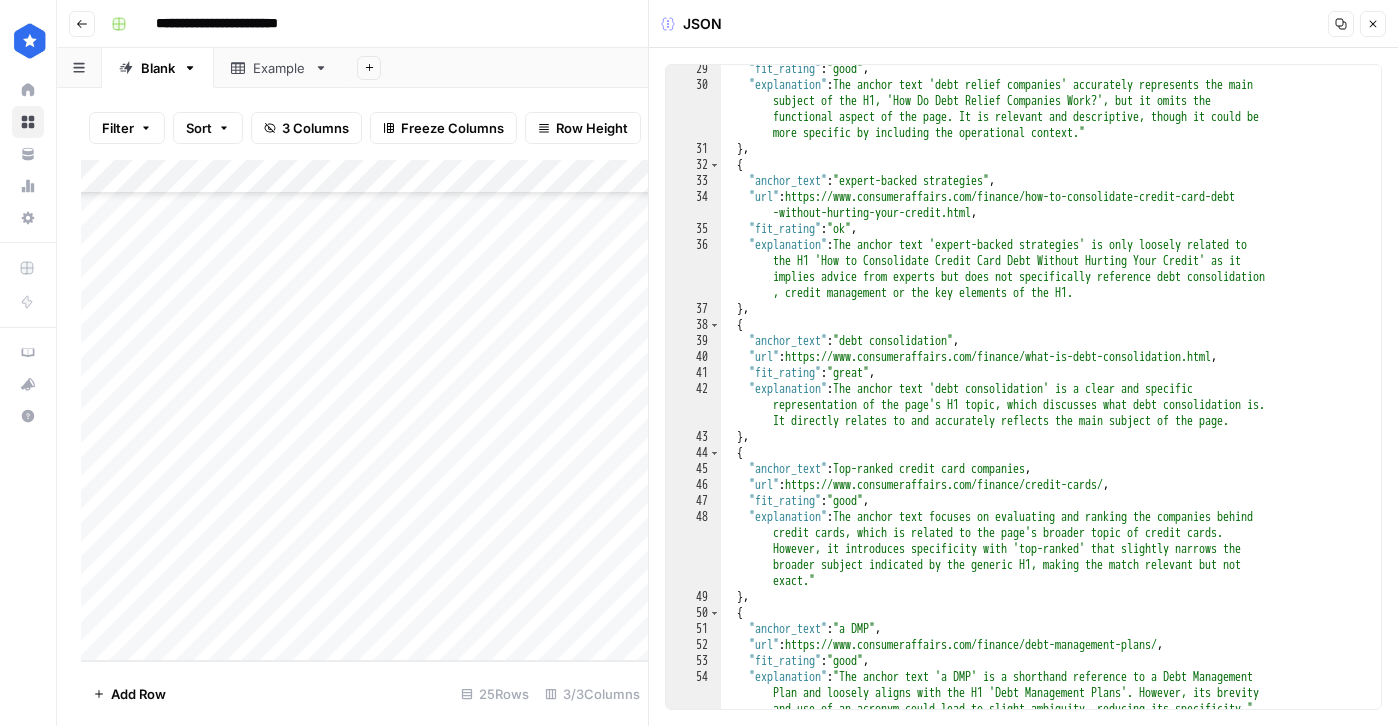 scroll, scrollTop: 689, scrollLeft: 0, axis: vertical 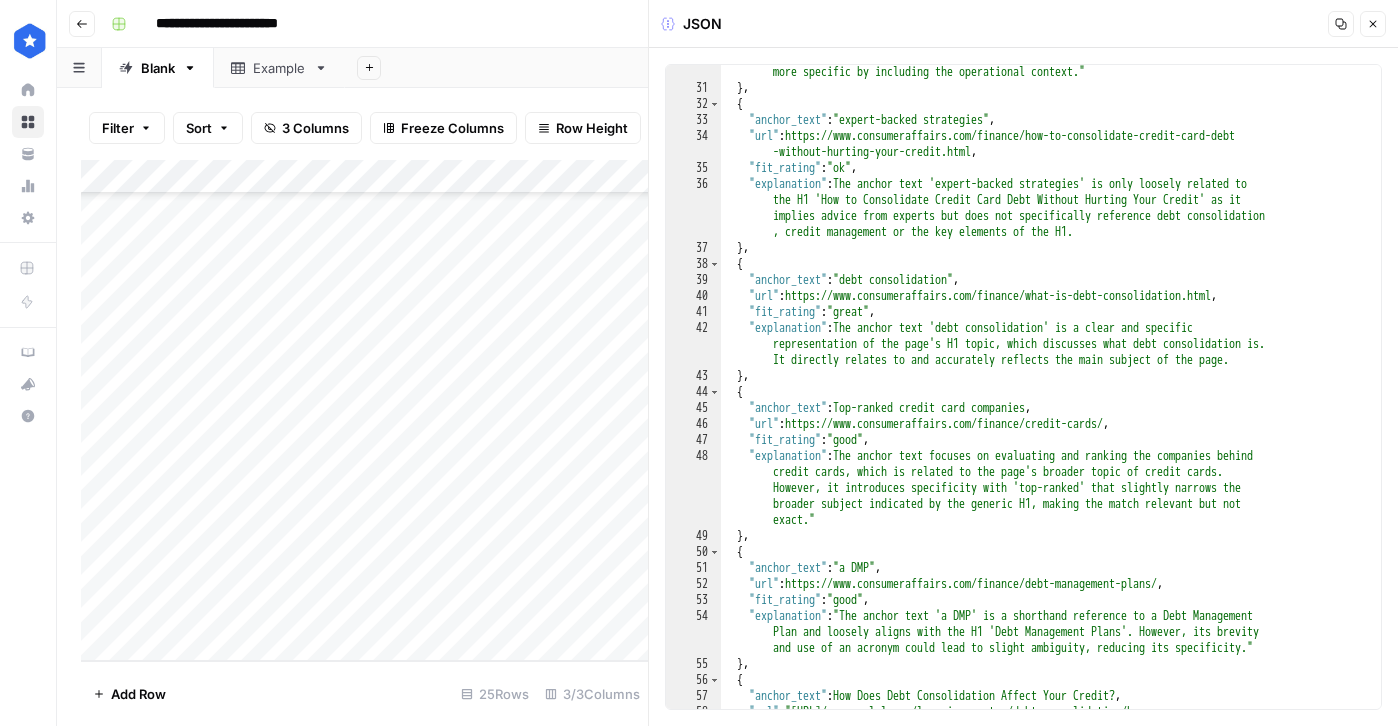 click on "Close" at bounding box center (1378, 24) 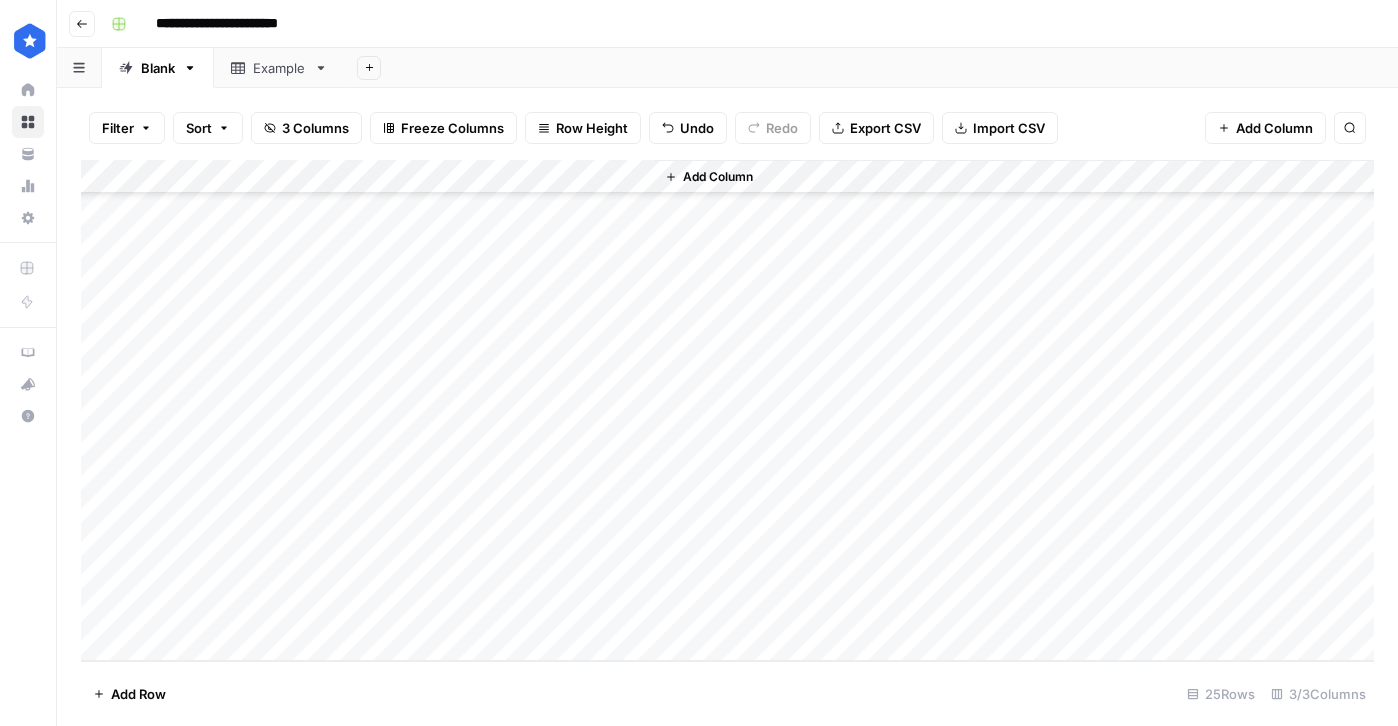 click on "Add Column" at bounding box center [727, 410] 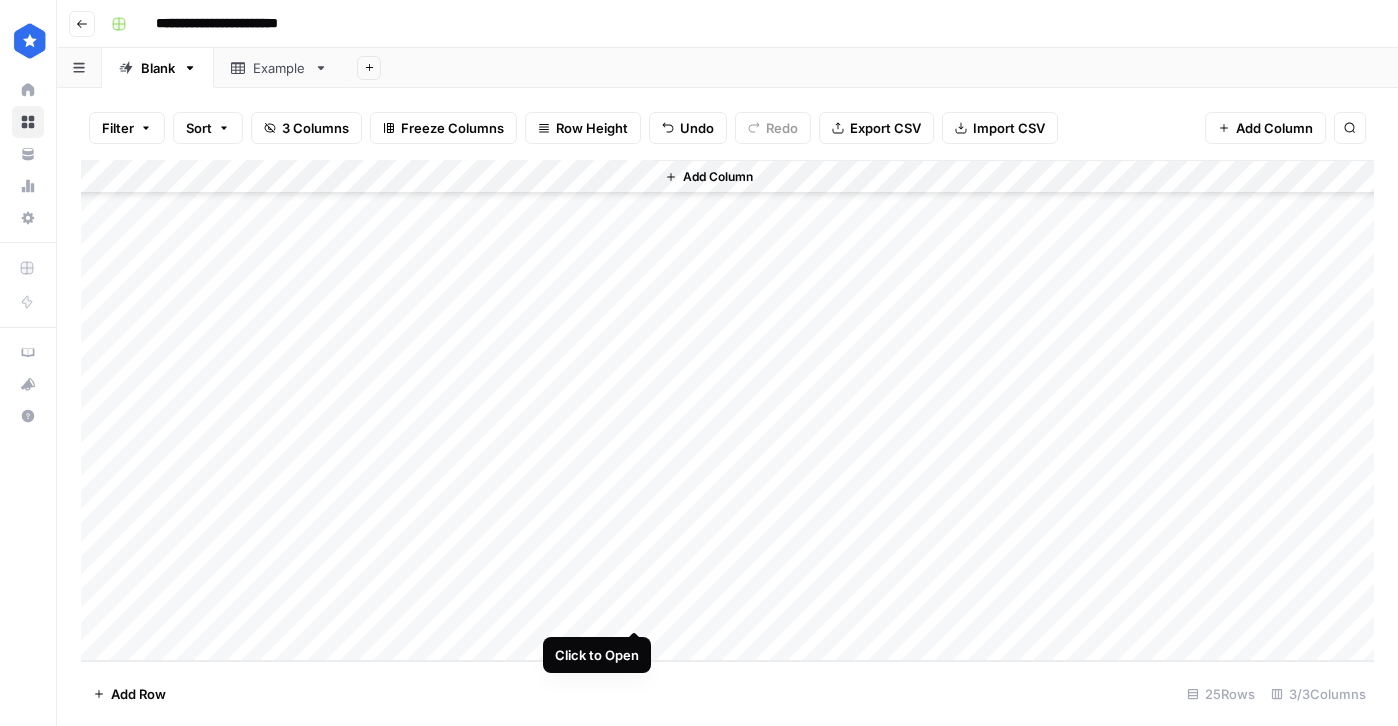 click on "Add Column" at bounding box center (727, 410) 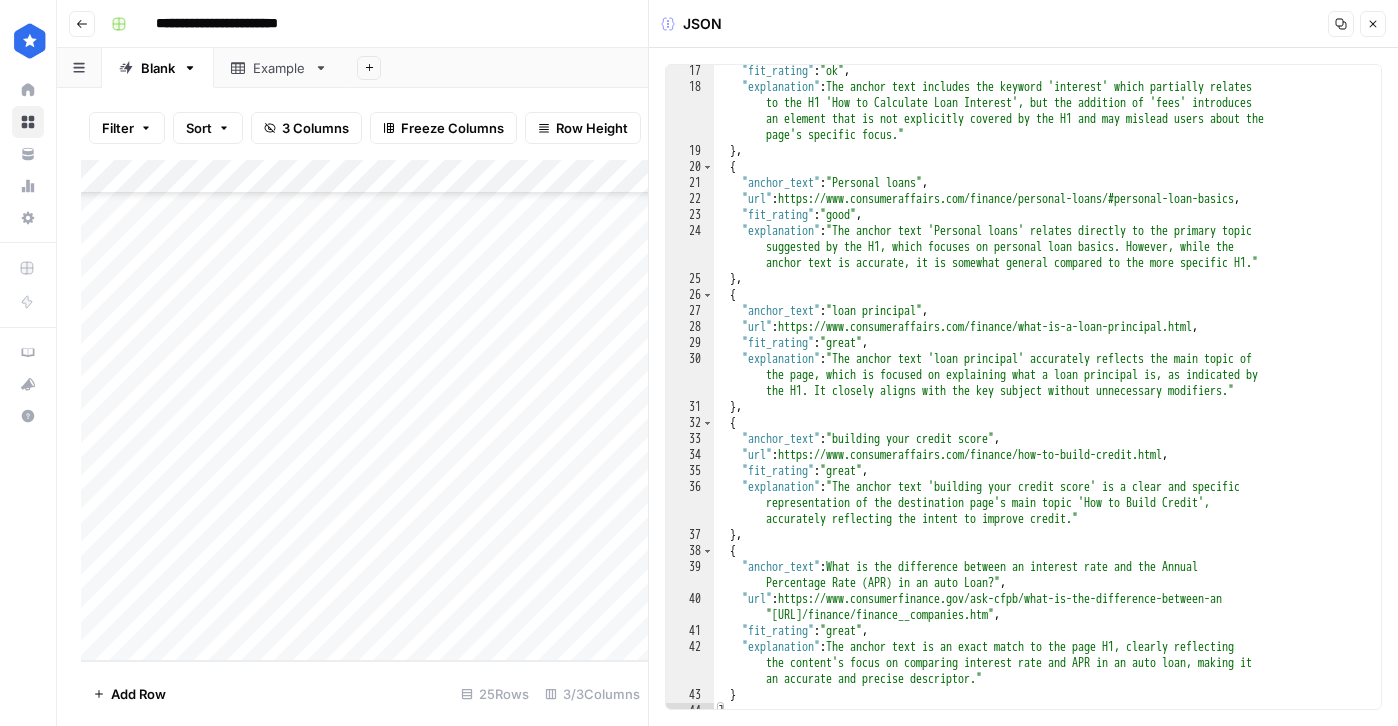 scroll, scrollTop: 348, scrollLeft: 0, axis: vertical 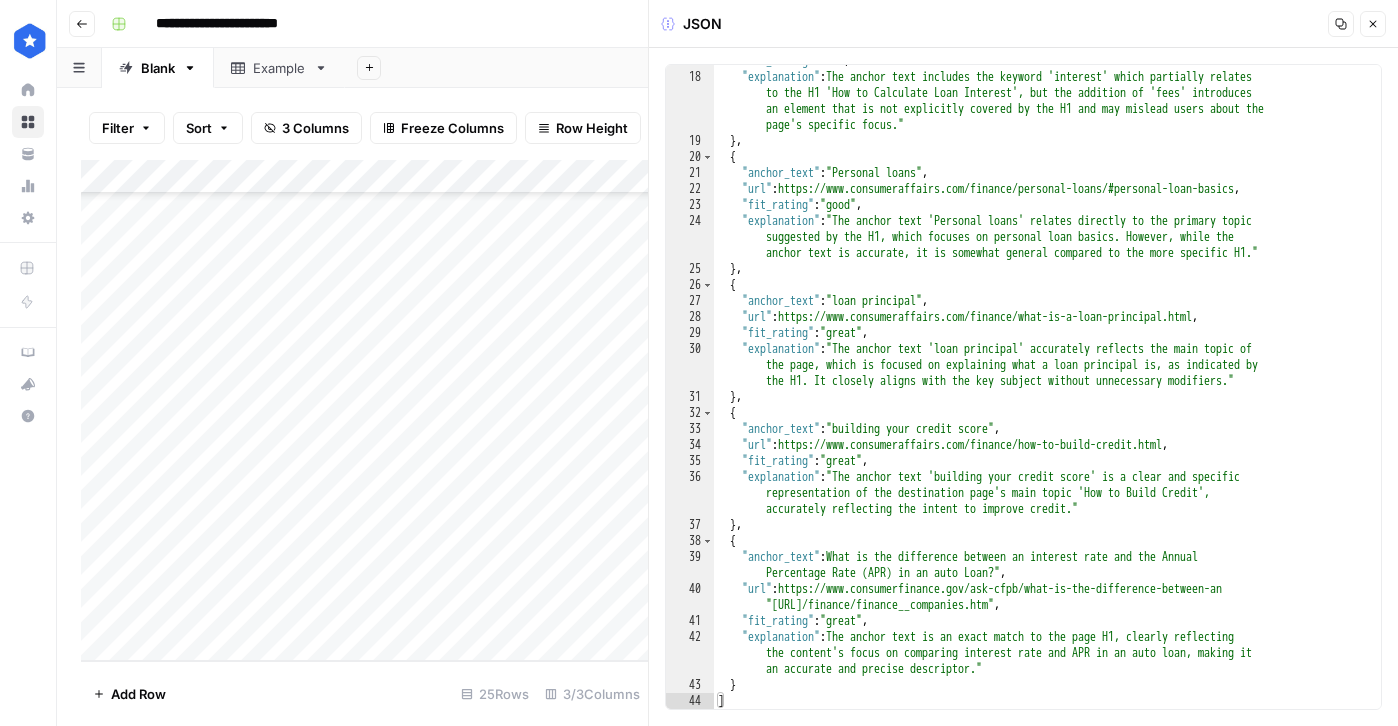 click 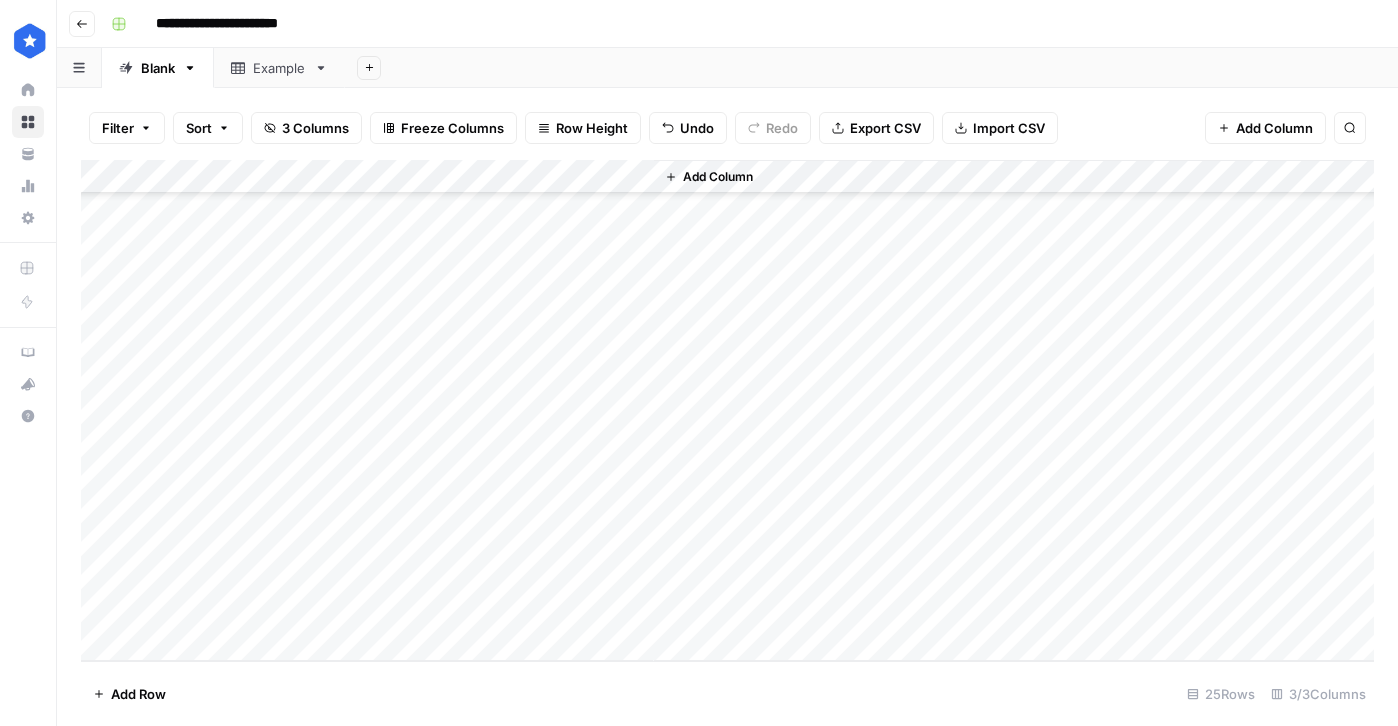click on "Add Column" at bounding box center [727, 410] 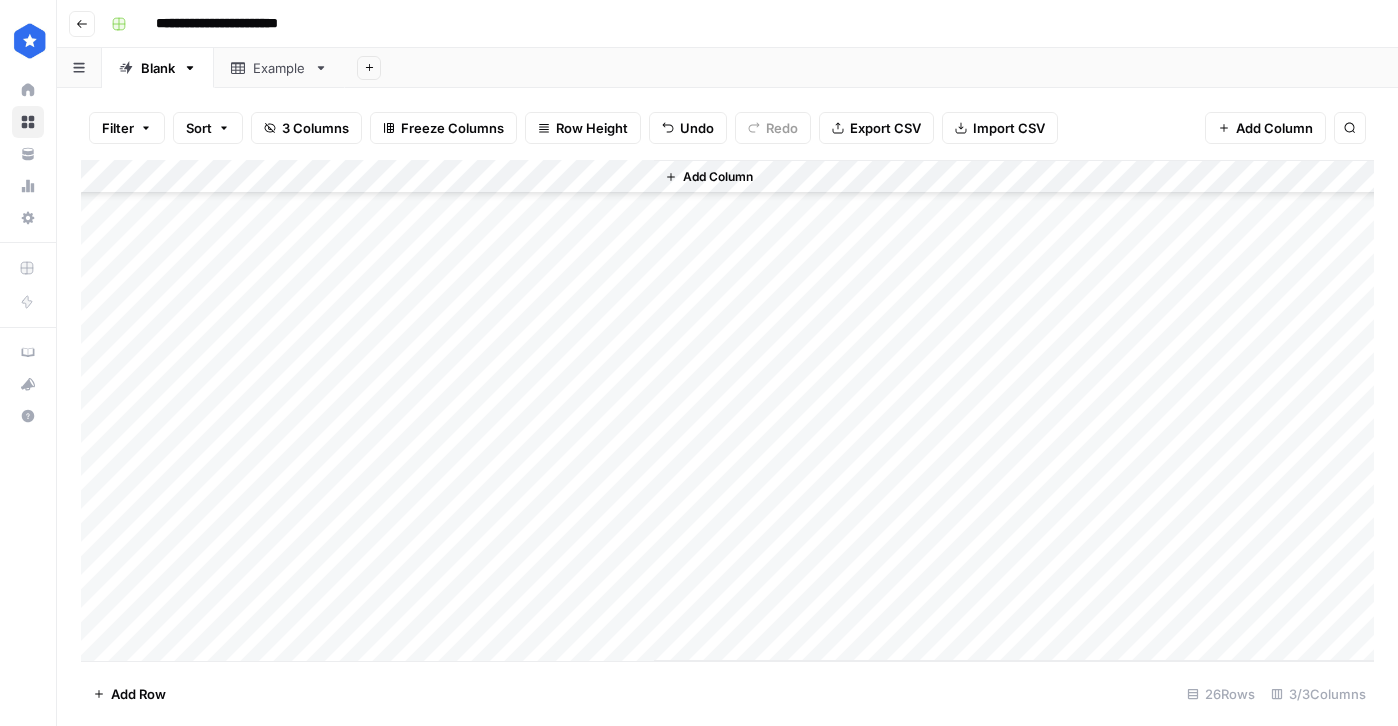 scroll, scrollTop: 449, scrollLeft: 0, axis: vertical 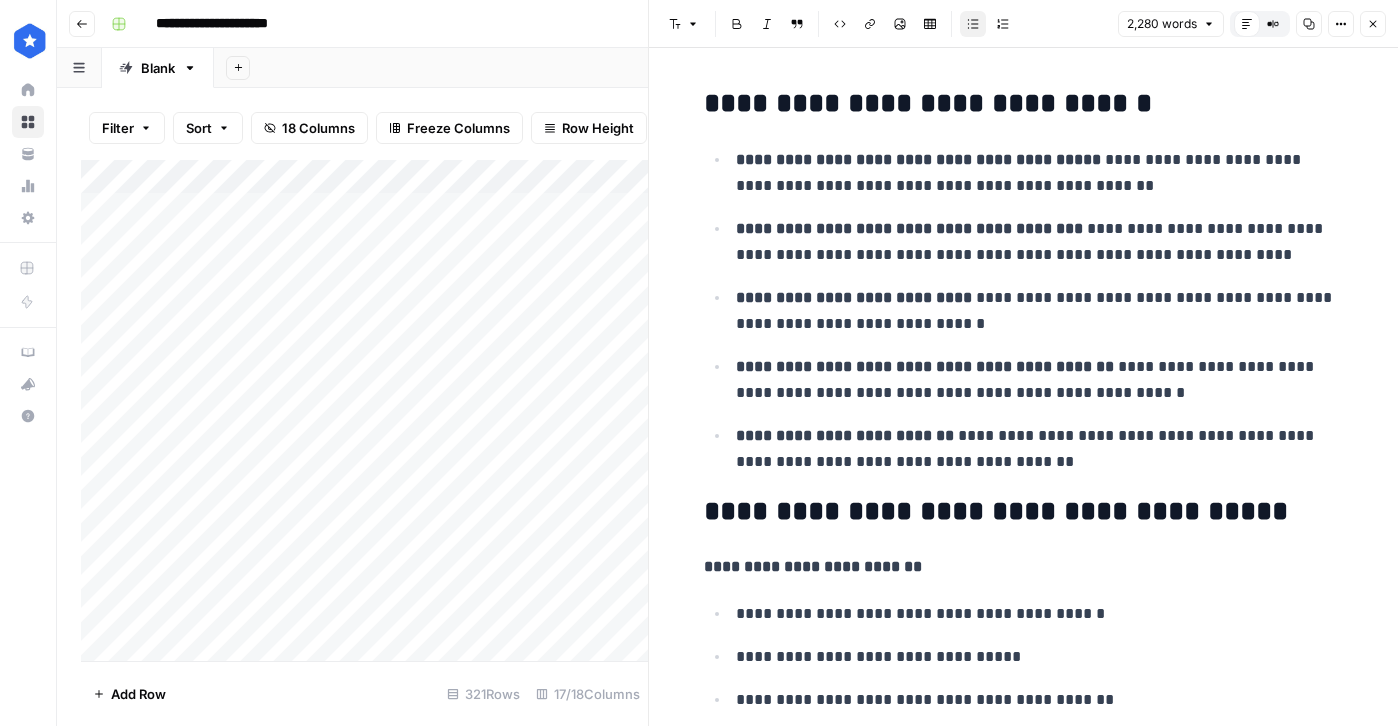 click 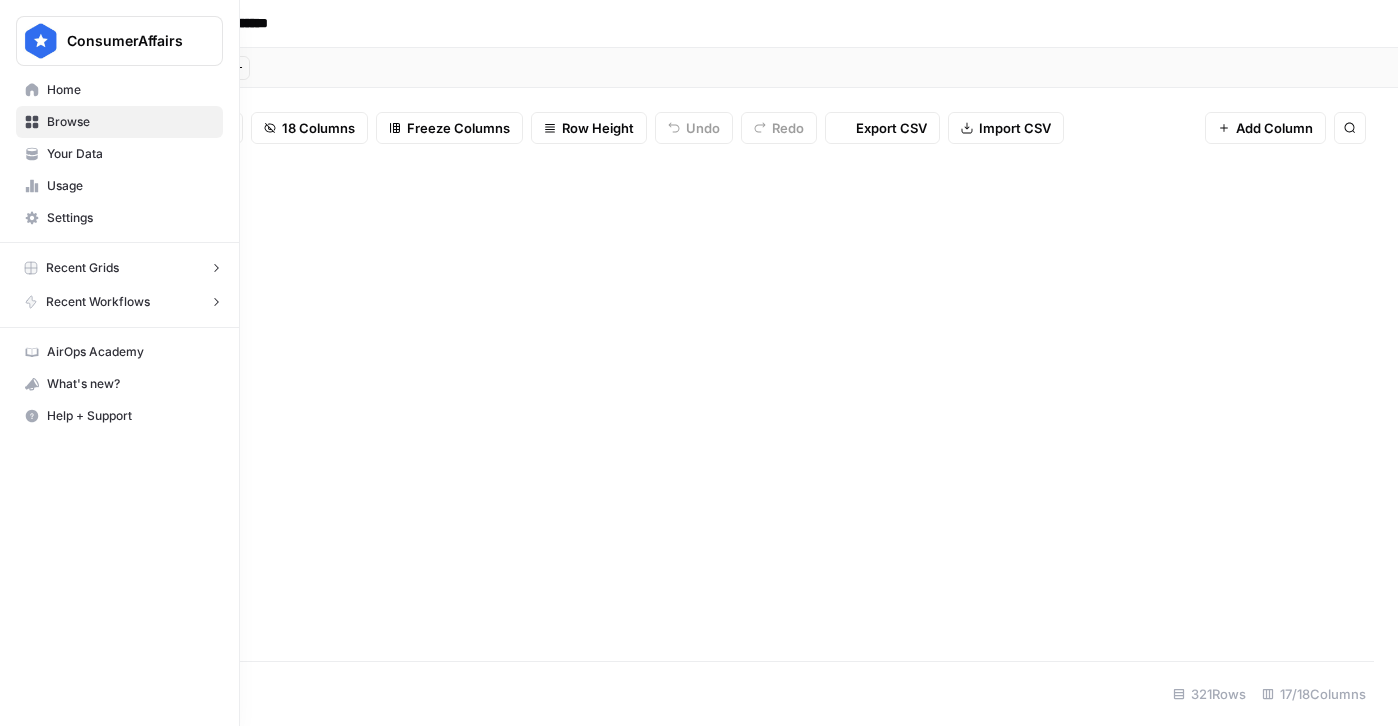 scroll, scrollTop: 0, scrollLeft: 0, axis: both 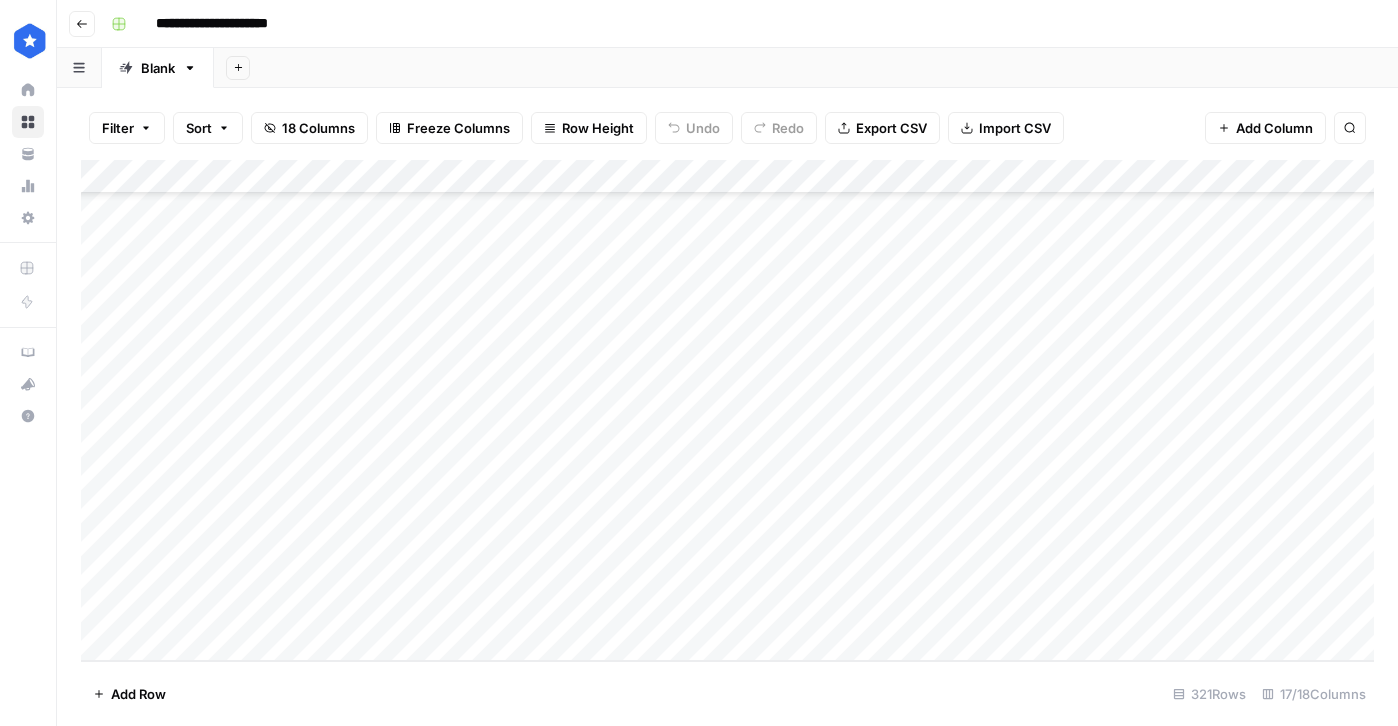 click on "Add Column" at bounding box center [727, 410] 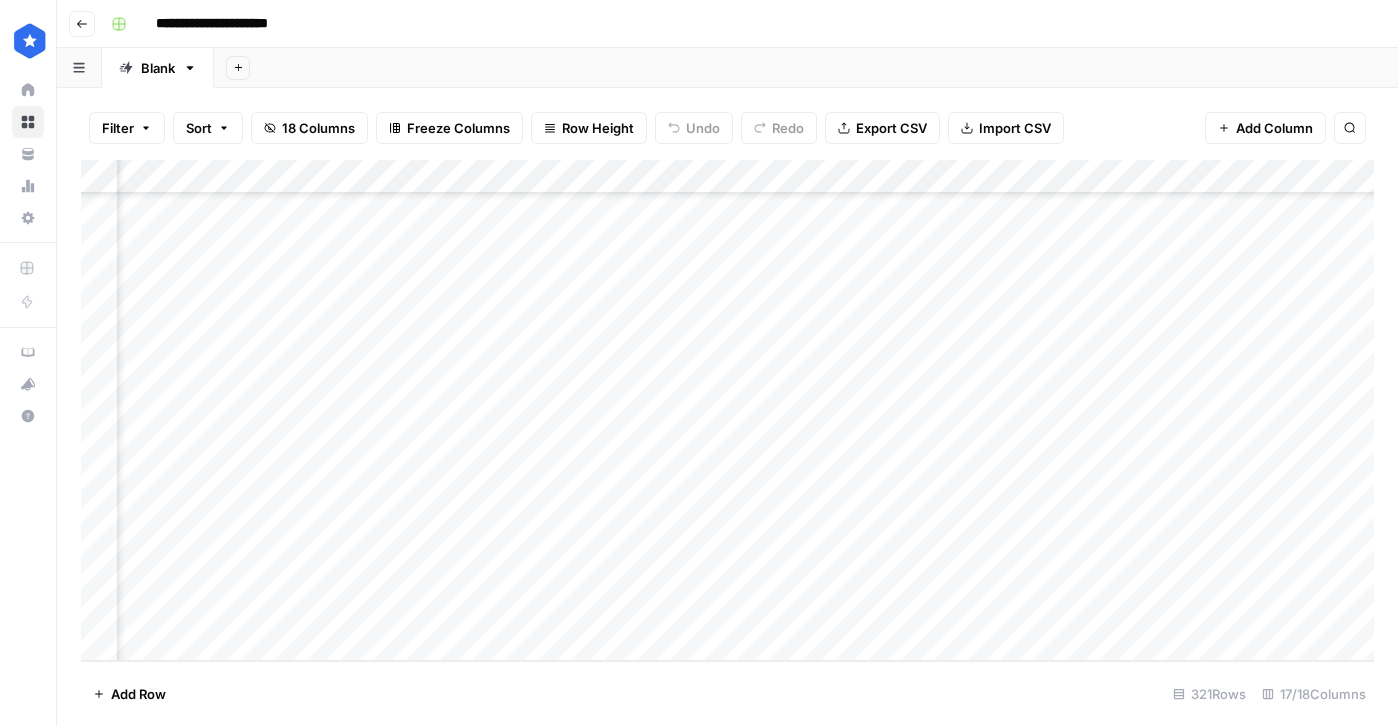 scroll, scrollTop: 10479, scrollLeft: 505, axis: both 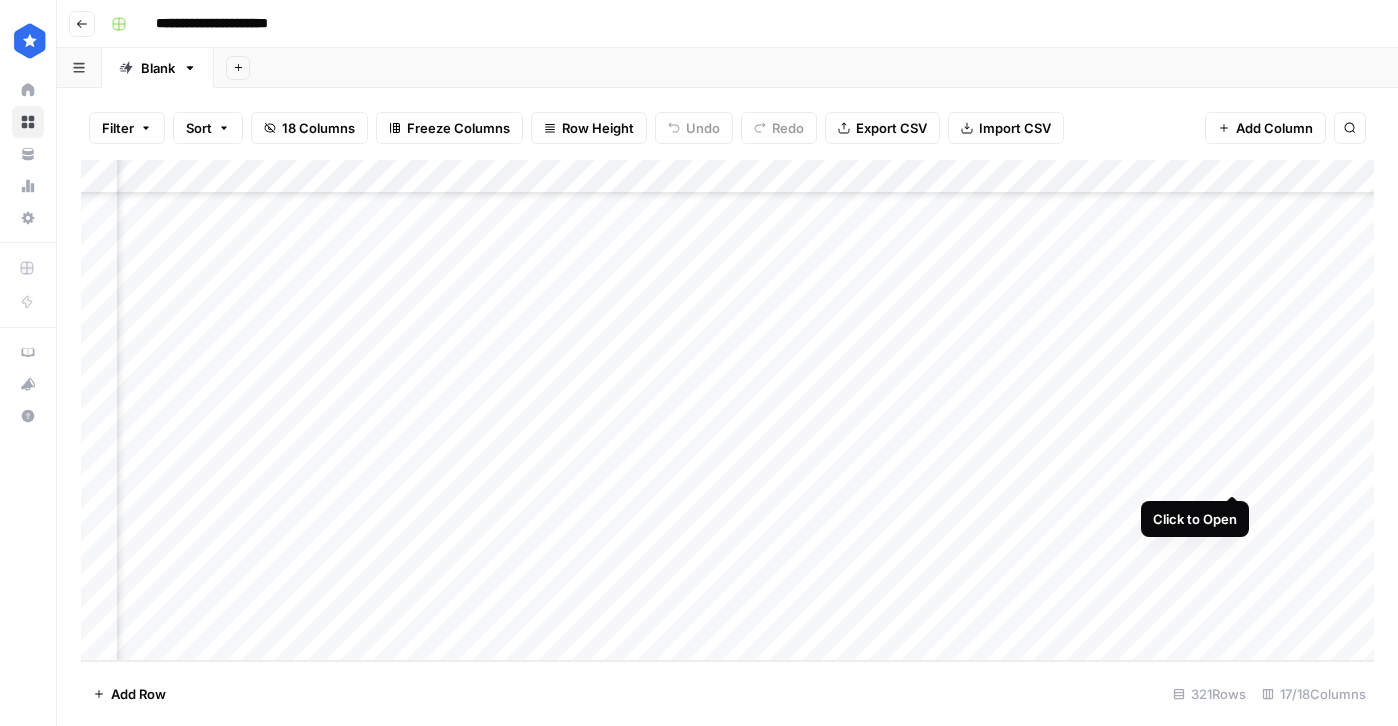 click on "Add Column" at bounding box center (727, 410) 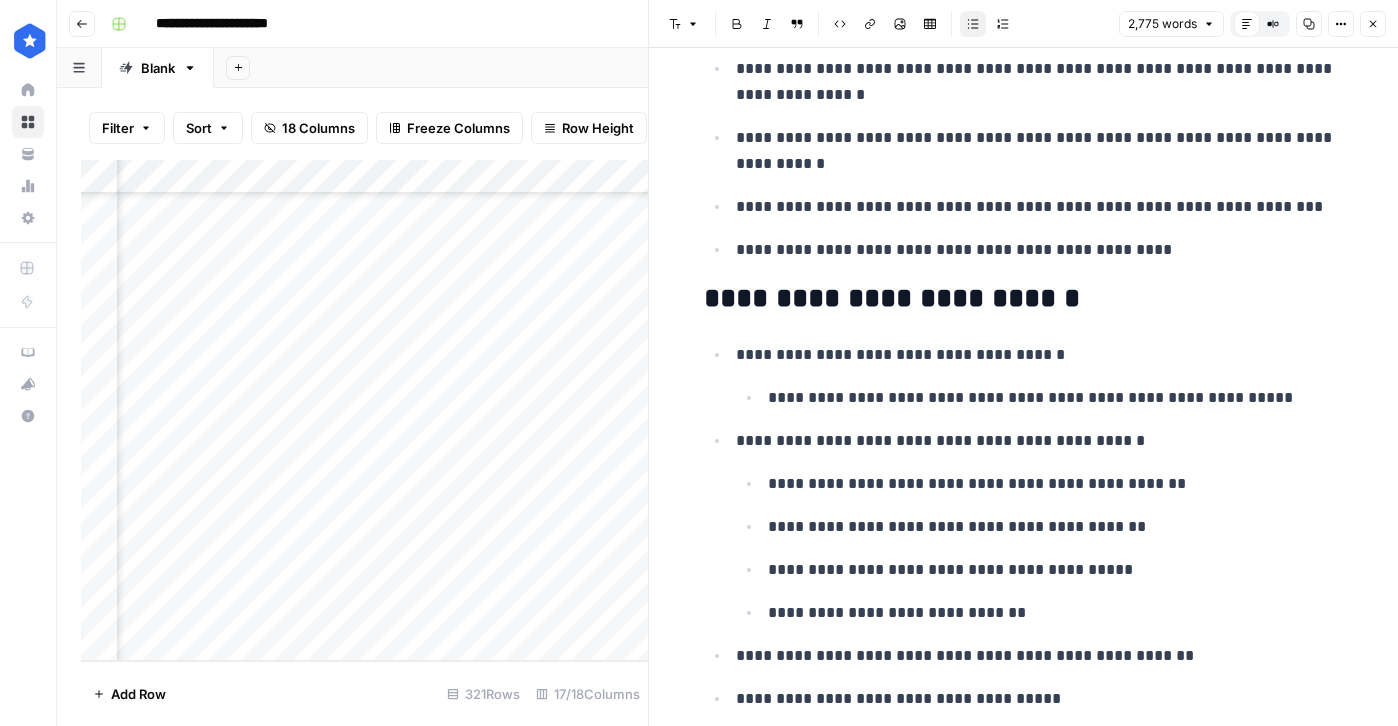 scroll, scrollTop: 1155, scrollLeft: 0, axis: vertical 